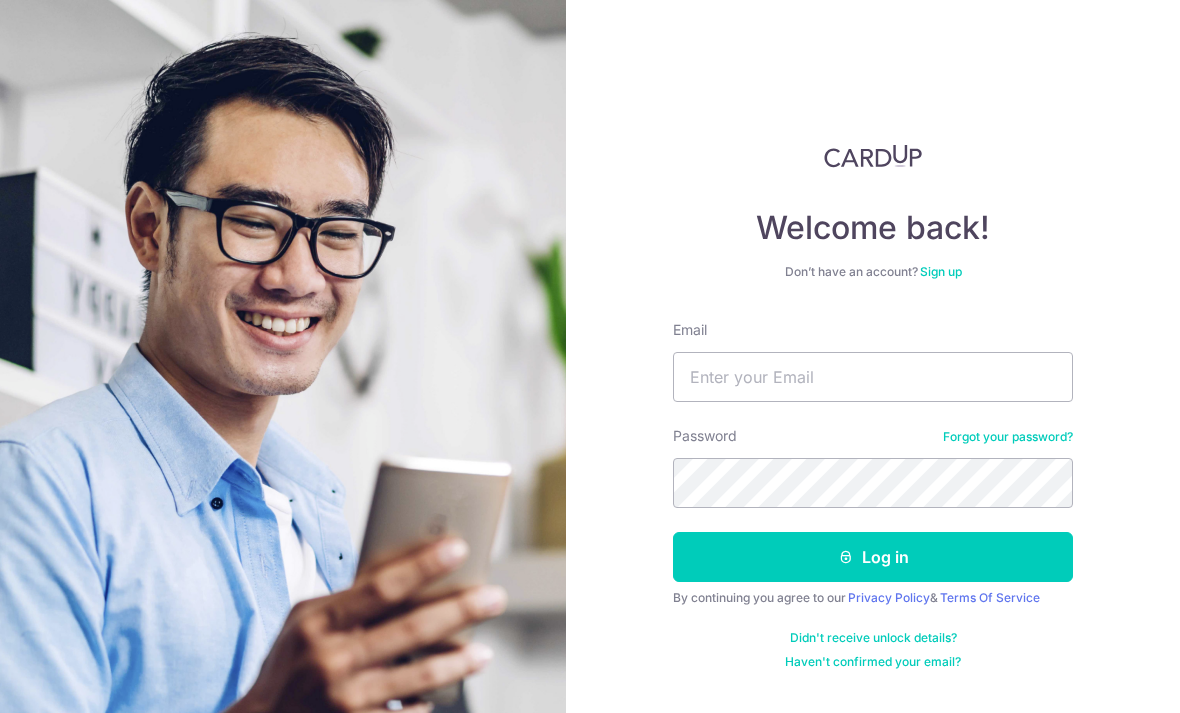 scroll, scrollTop: 200, scrollLeft: 0, axis: vertical 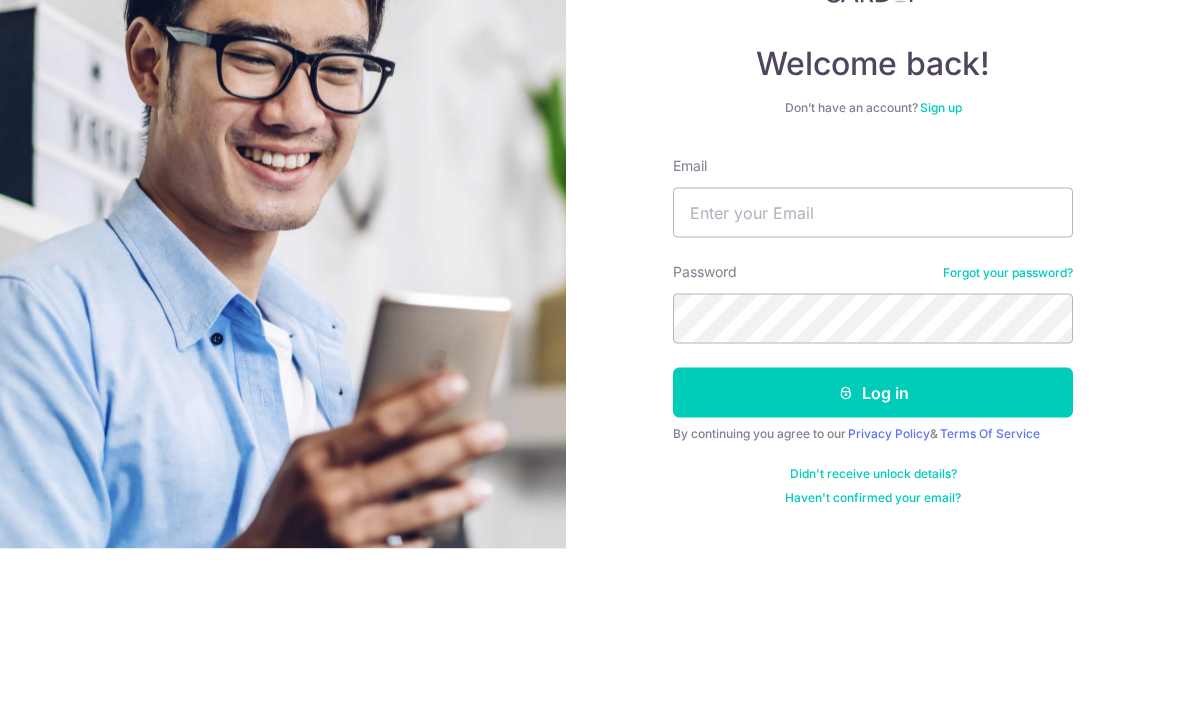 click on "Log in" at bounding box center [873, 557] 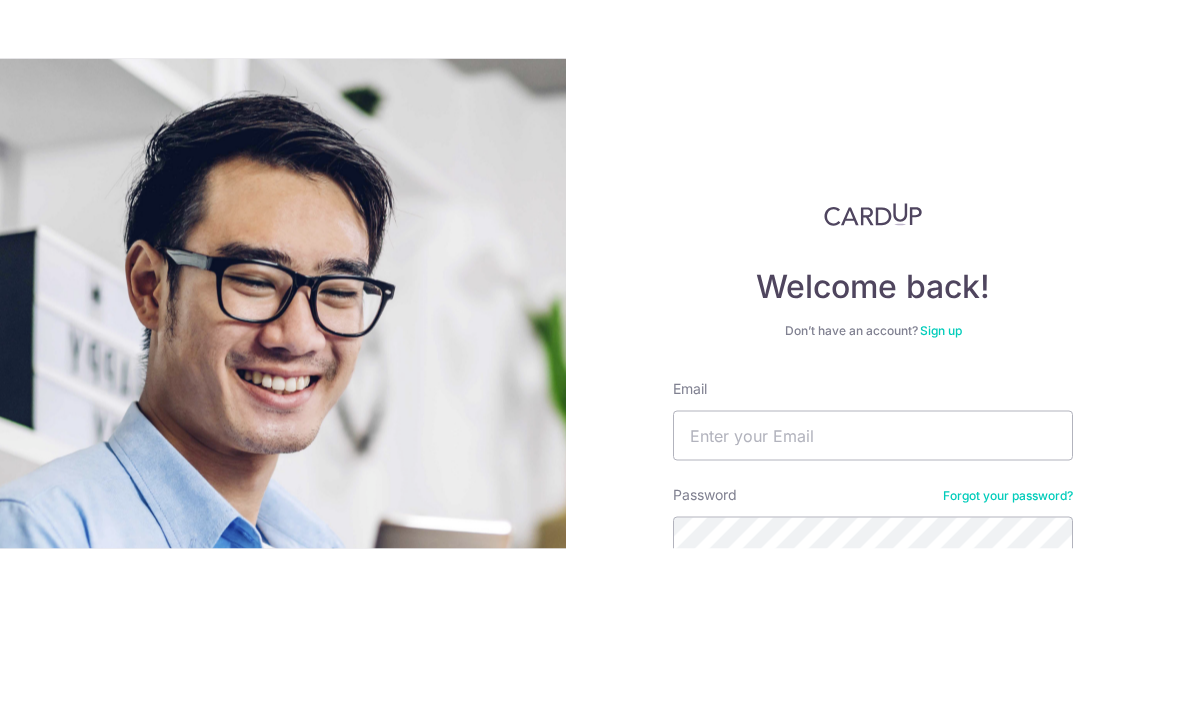 type on "Evon82@gmail.com" 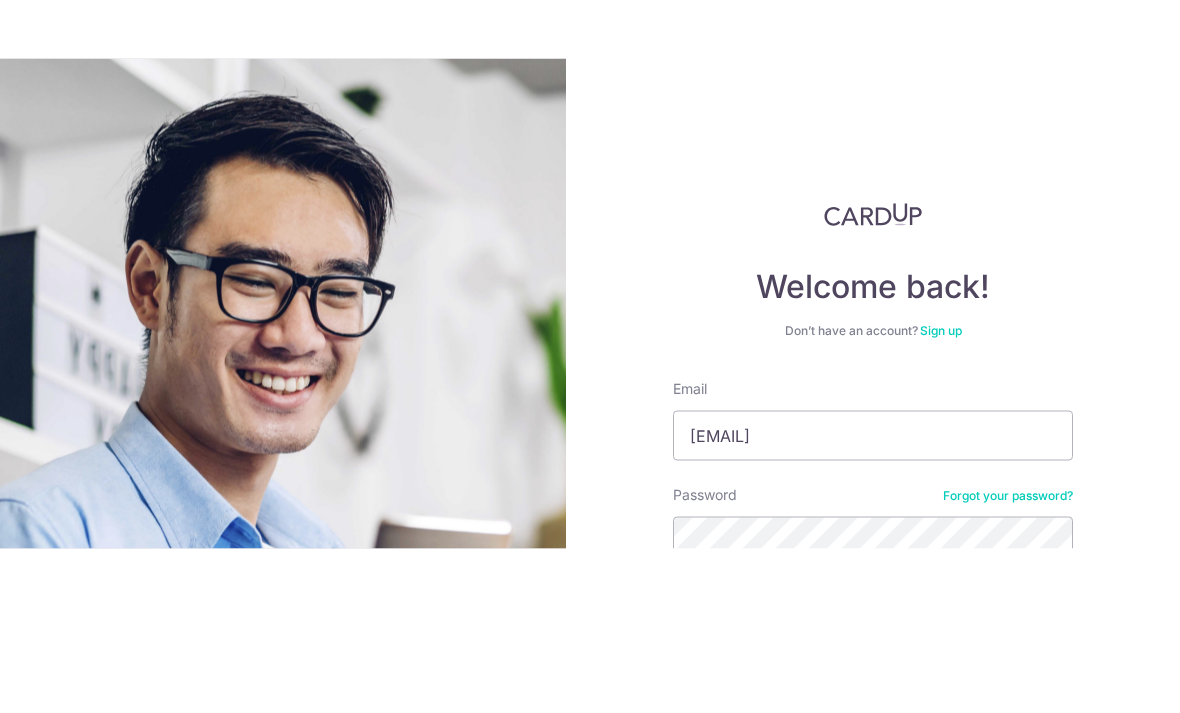 scroll, scrollTop: 64, scrollLeft: 0, axis: vertical 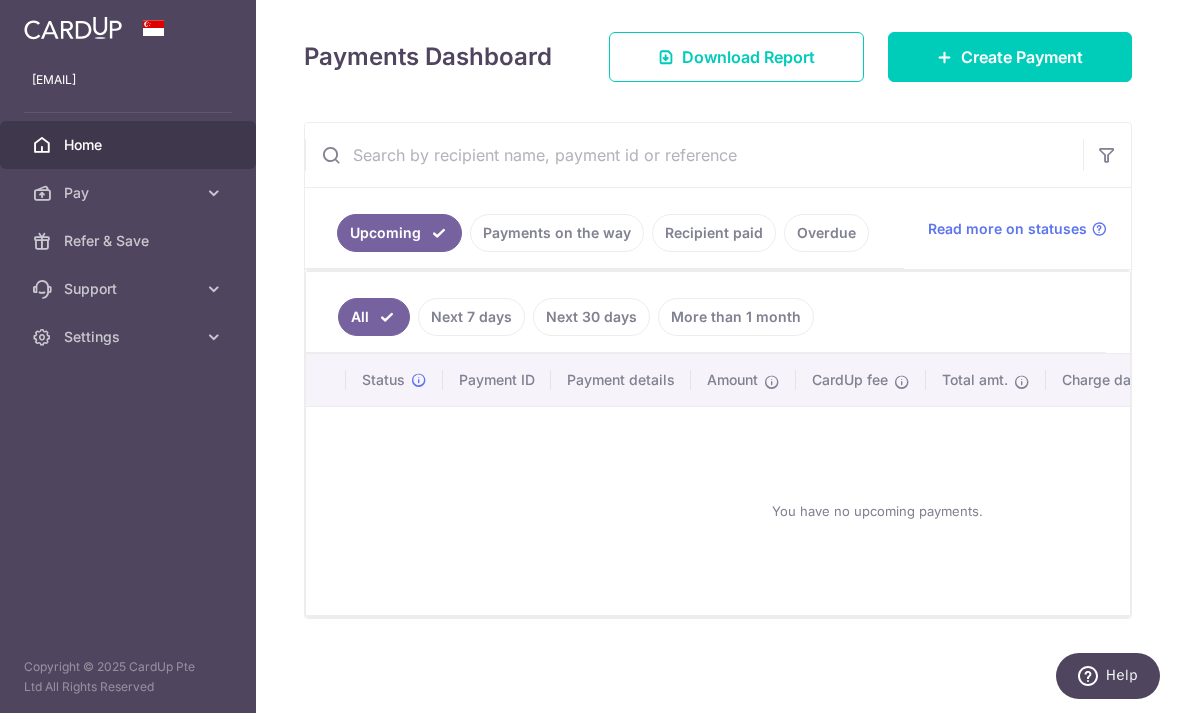 click on "Create Payment" at bounding box center [1022, 57] 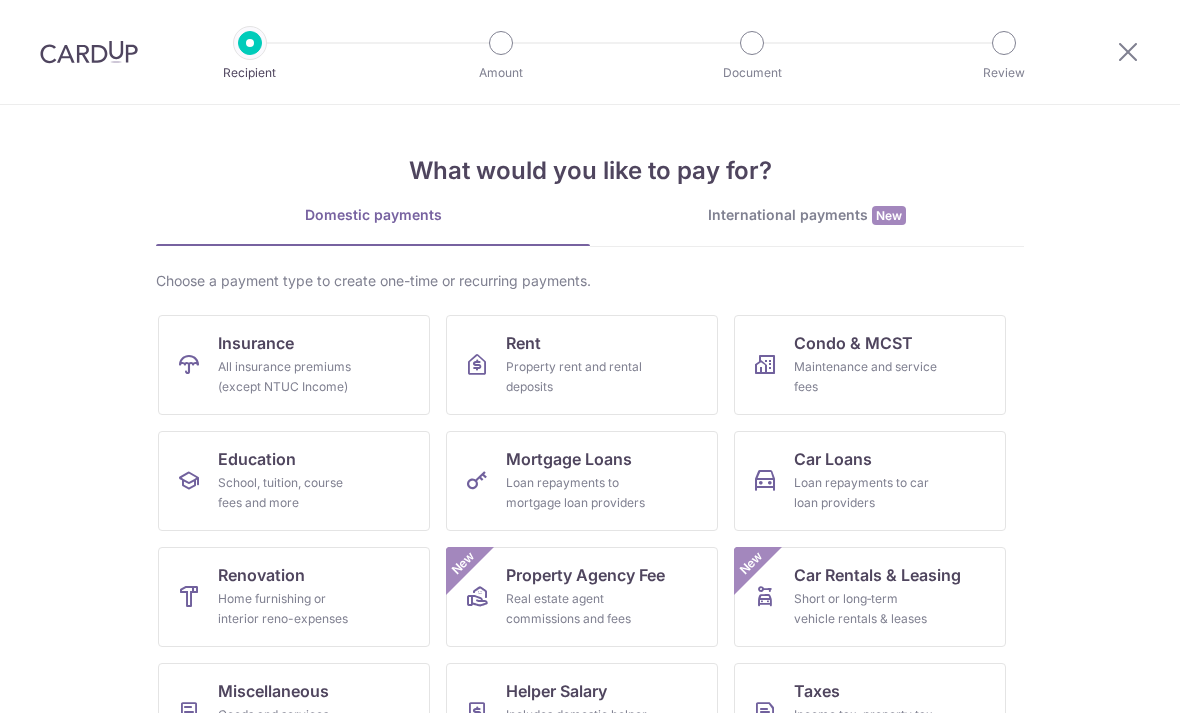 scroll, scrollTop: 0, scrollLeft: 0, axis: both 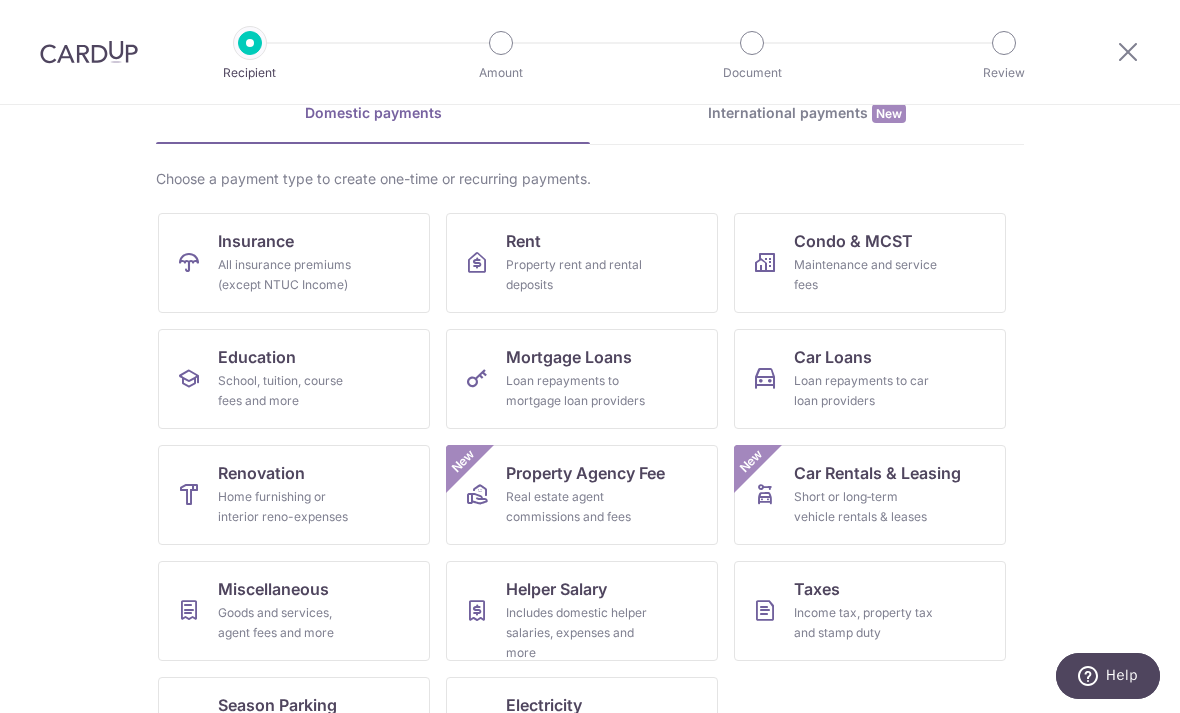 click on "Rent Property rent and rental deposits" at bounding box center (582, 263) 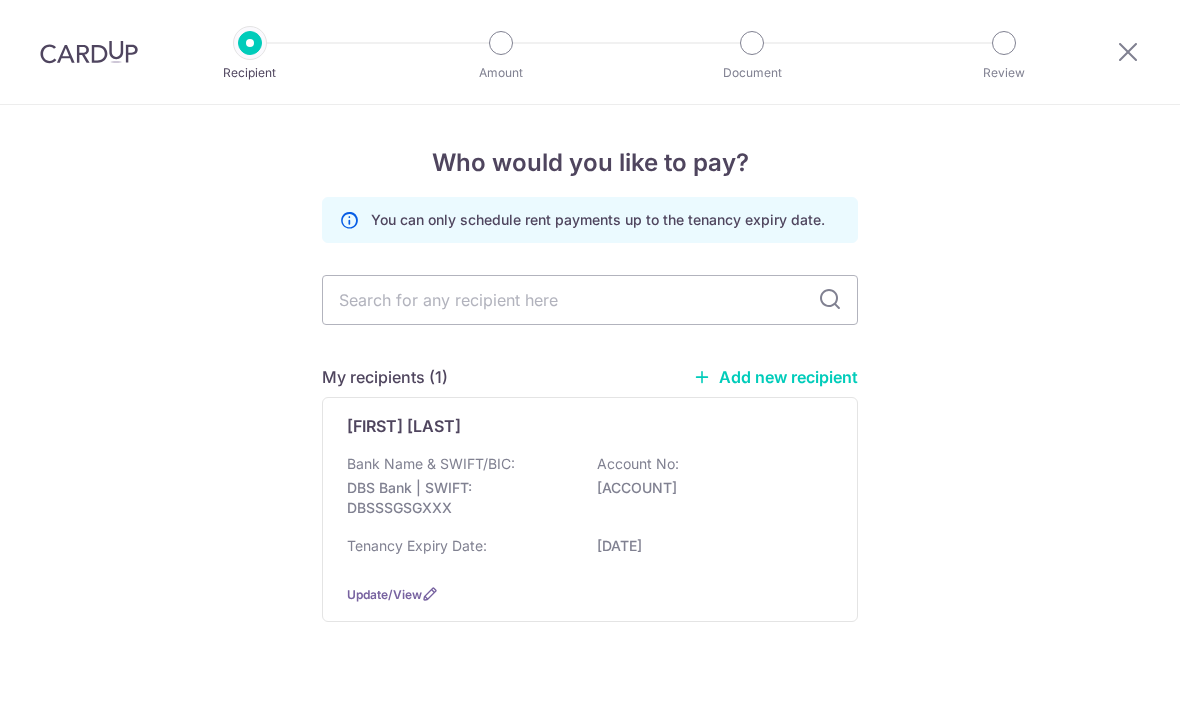 scroll, scrollTop: 0, scrollLeft: 0, axis: both 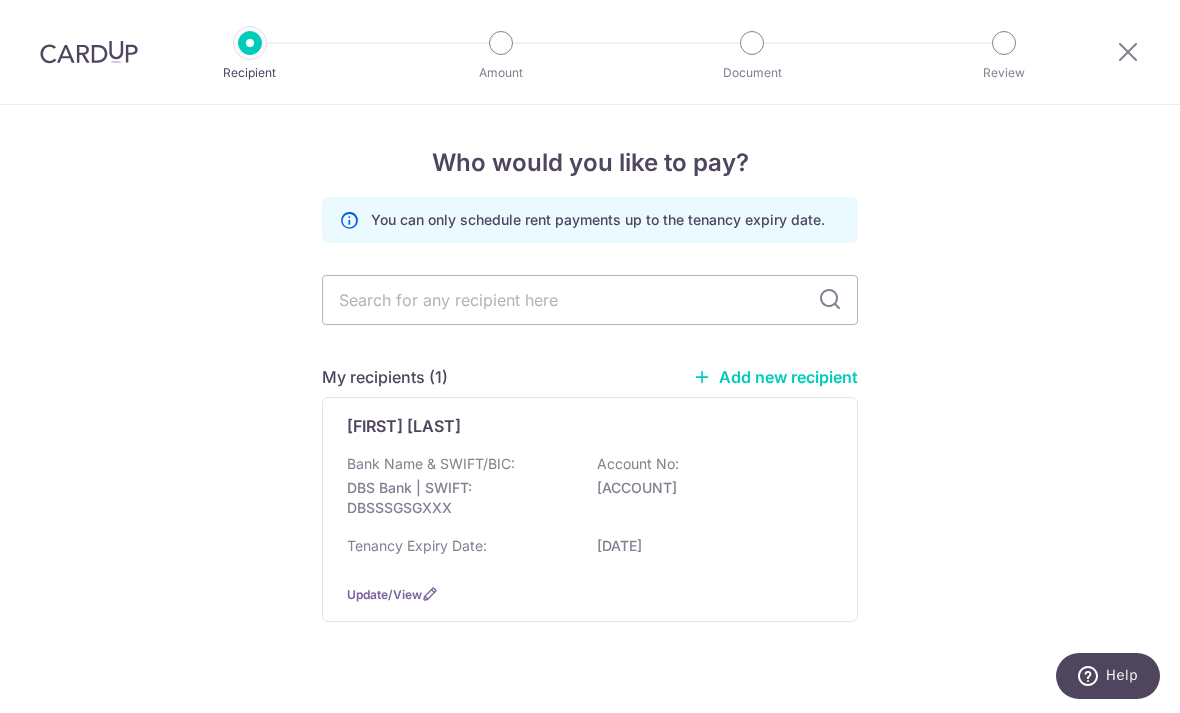 click on "Bank Name & SWIFT/BIC:
DBS Bank | SWIFT: DBSSSGSGXXX
Account No:
0240023536" at bounding box center (590, 491) 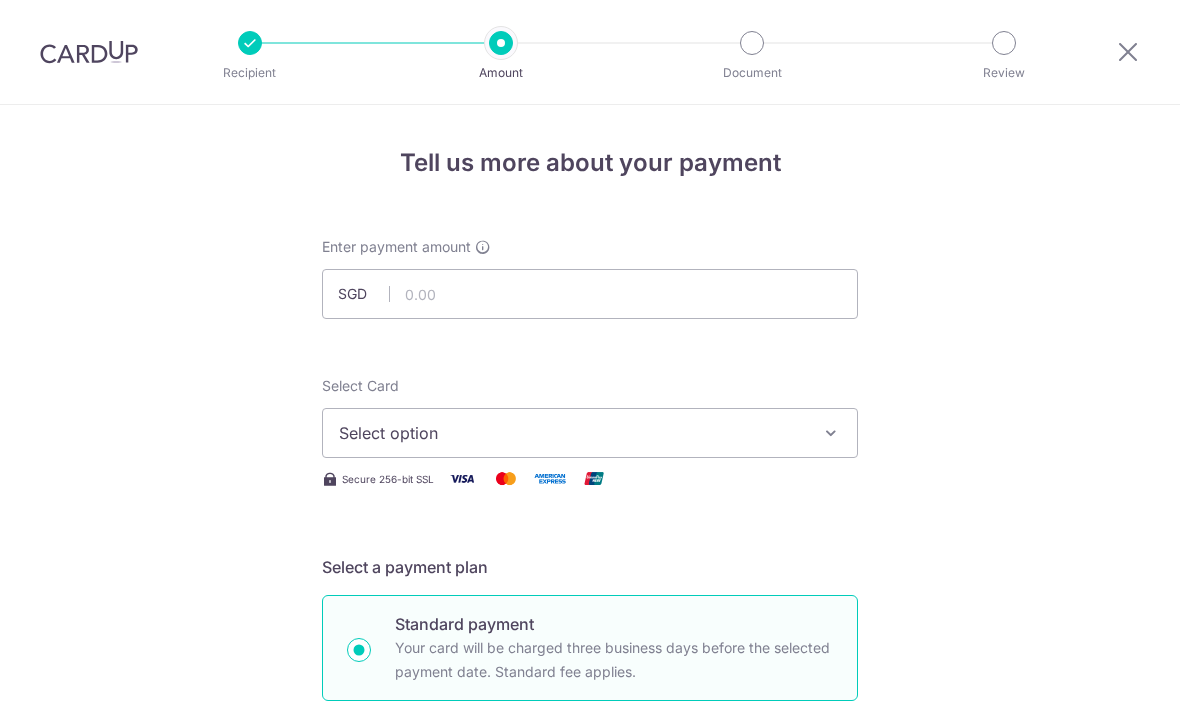 scroll, scrollTop: 0, scrollLeft: 0, axis: both 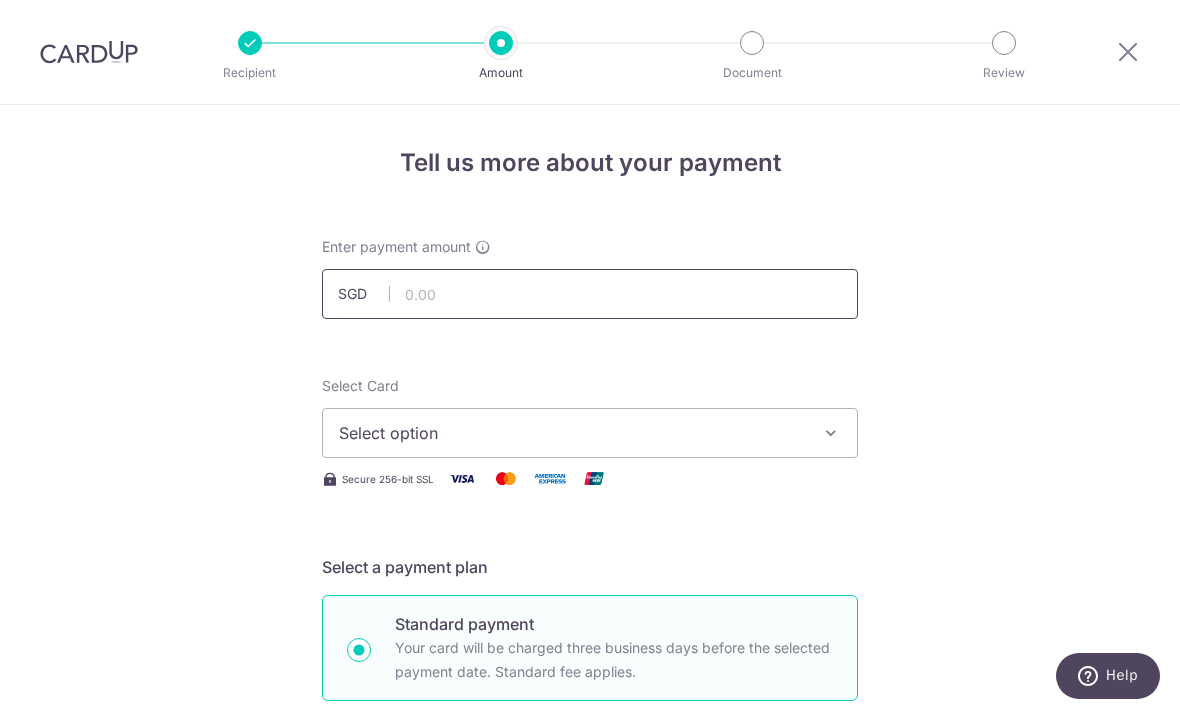 click at bounding box center [590, 294] 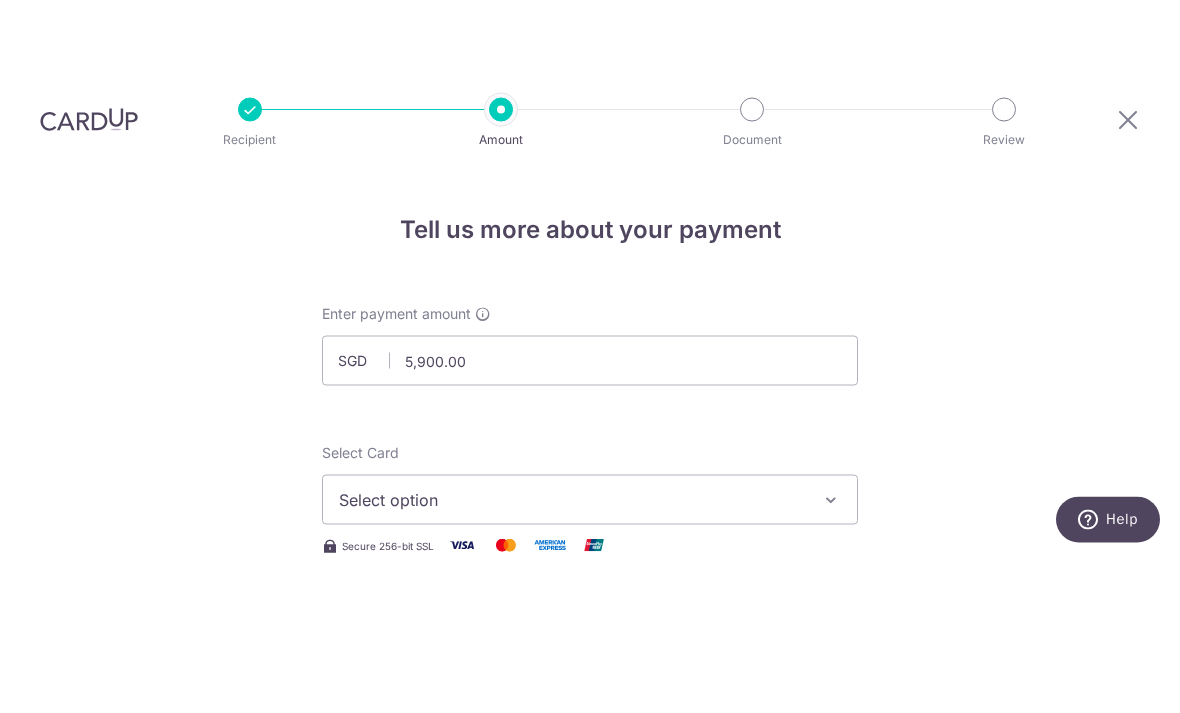 scroll, scrollTop: 64, scrollLeft: 0, axis: vertical 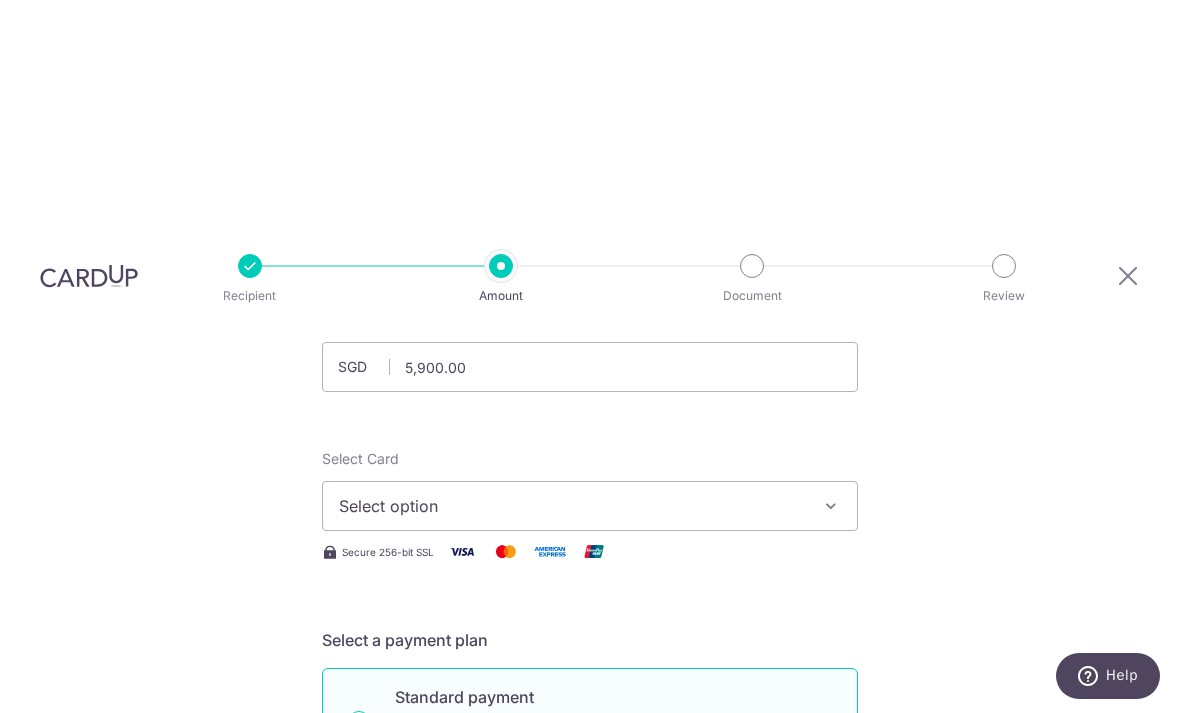 click on "Select option" at bounding box center (590, 506) 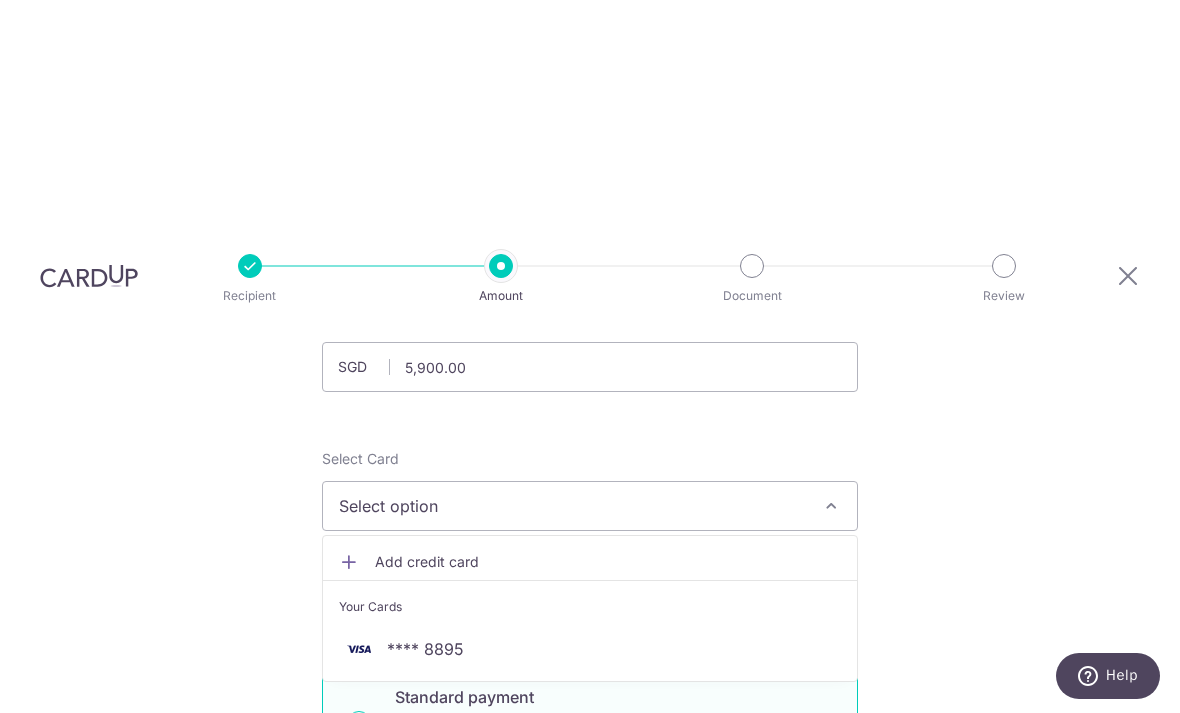 click on "**** 8895" at bounding box center [590, 649] 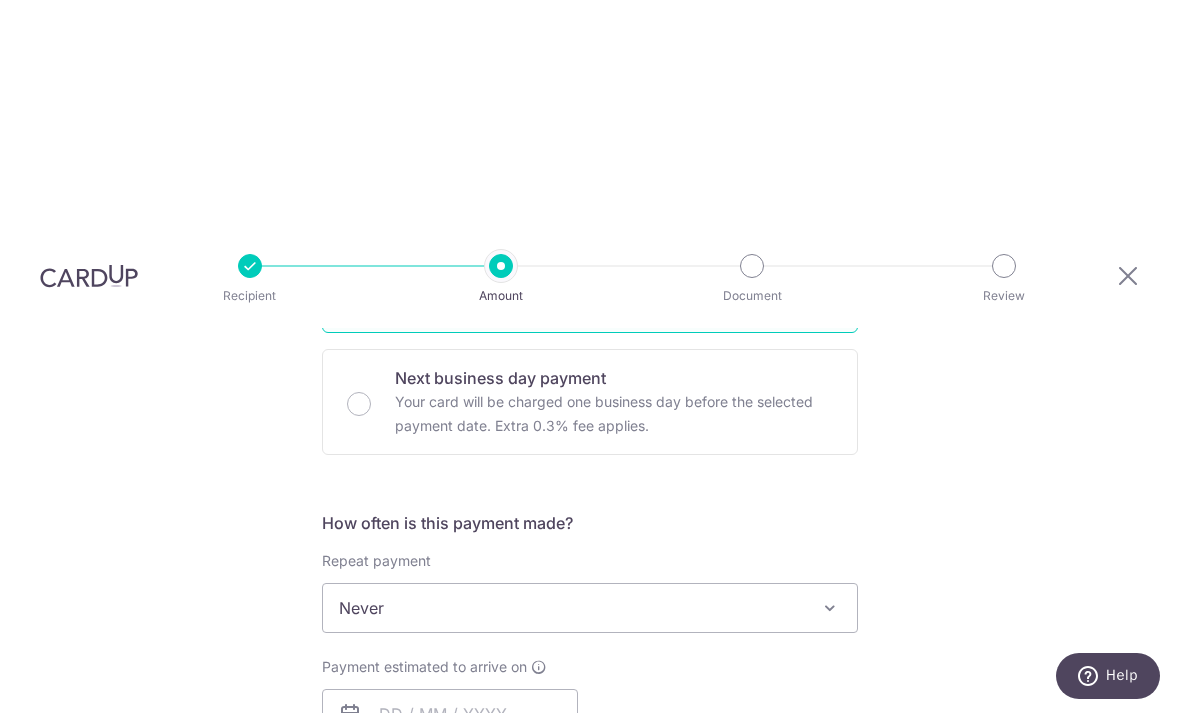 scroll, scrollTop: 610, scrollLeft: 0, axis: vertical 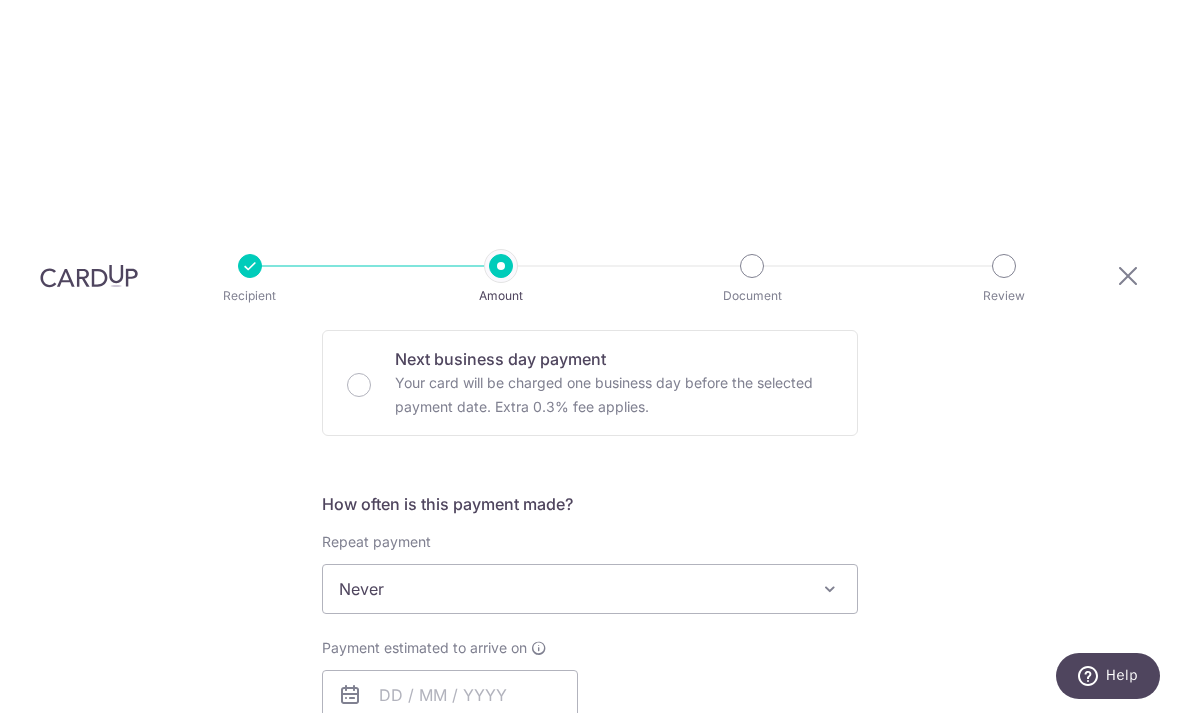 click on "Never" at bounding box center (590, 589) 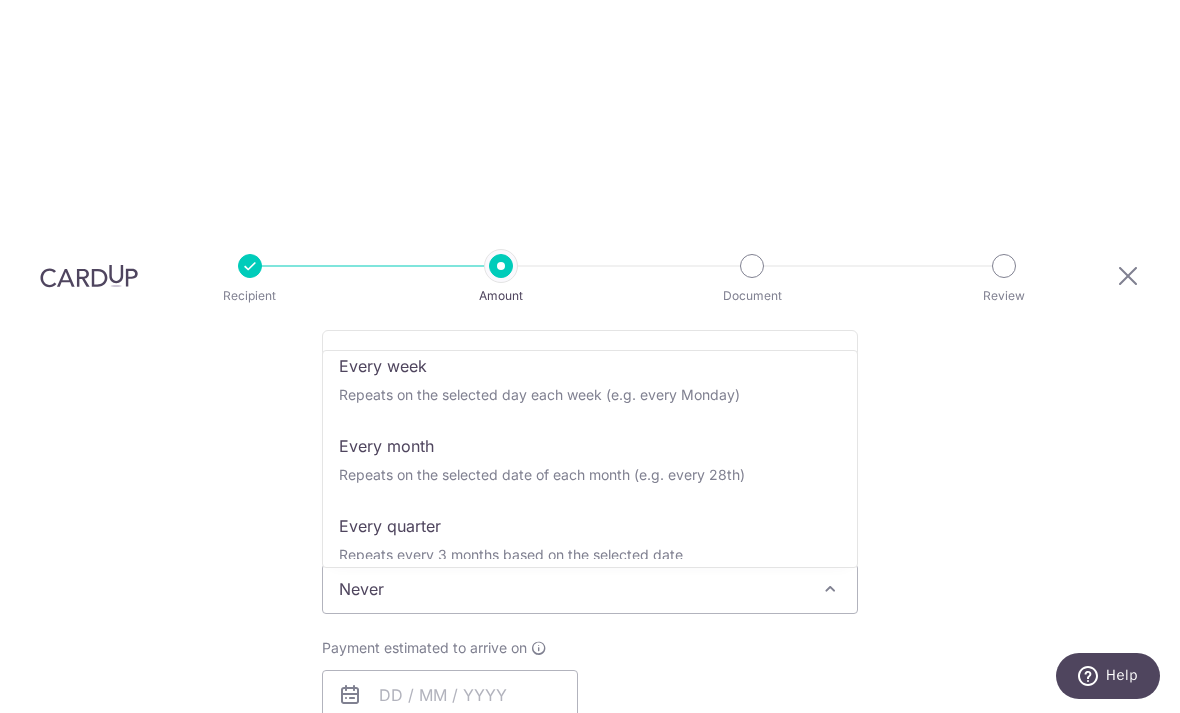 scroll, scrollTop: 98, scrollLeft: 0, axis: vertical 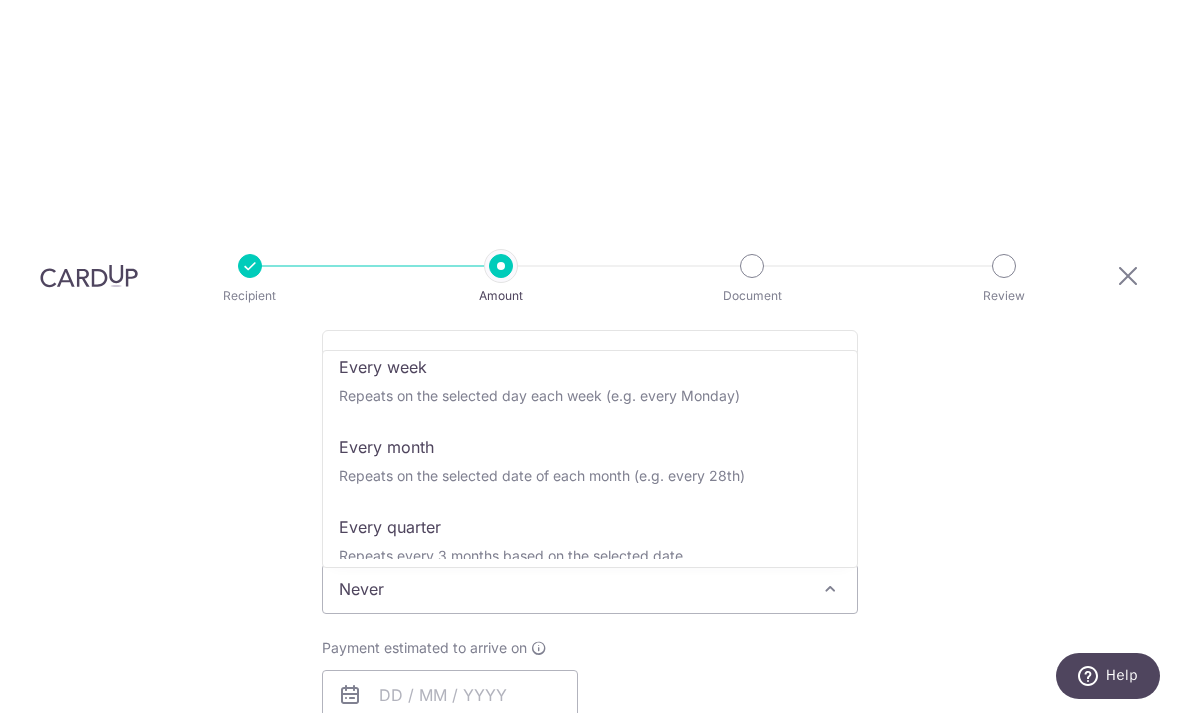 select on "3" 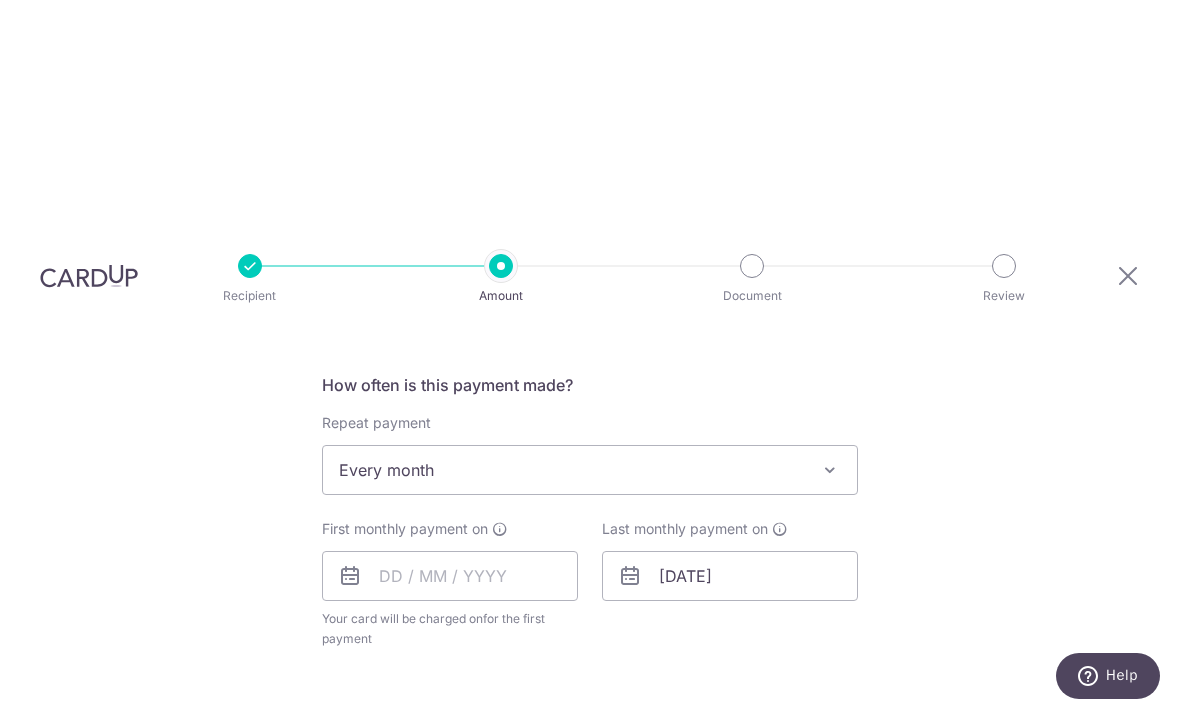 scroll, scrollTop: 738, scrollLeft: 0, axis: vertical 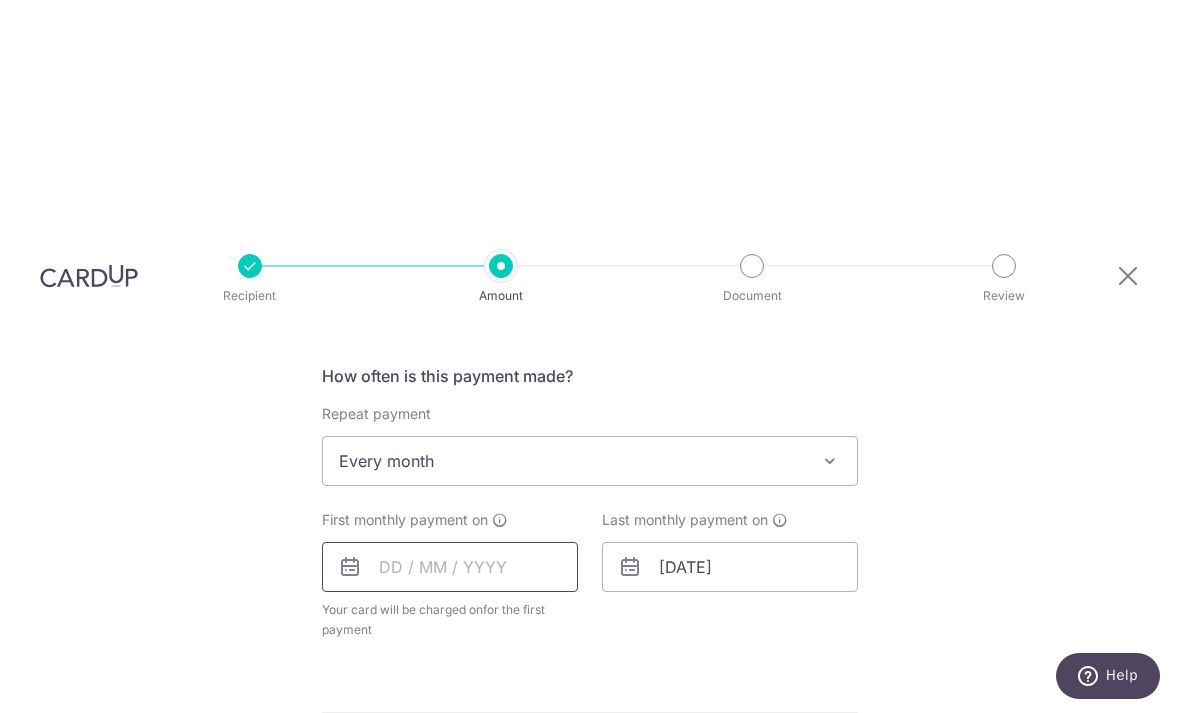 click at bounding box center (450, 567) 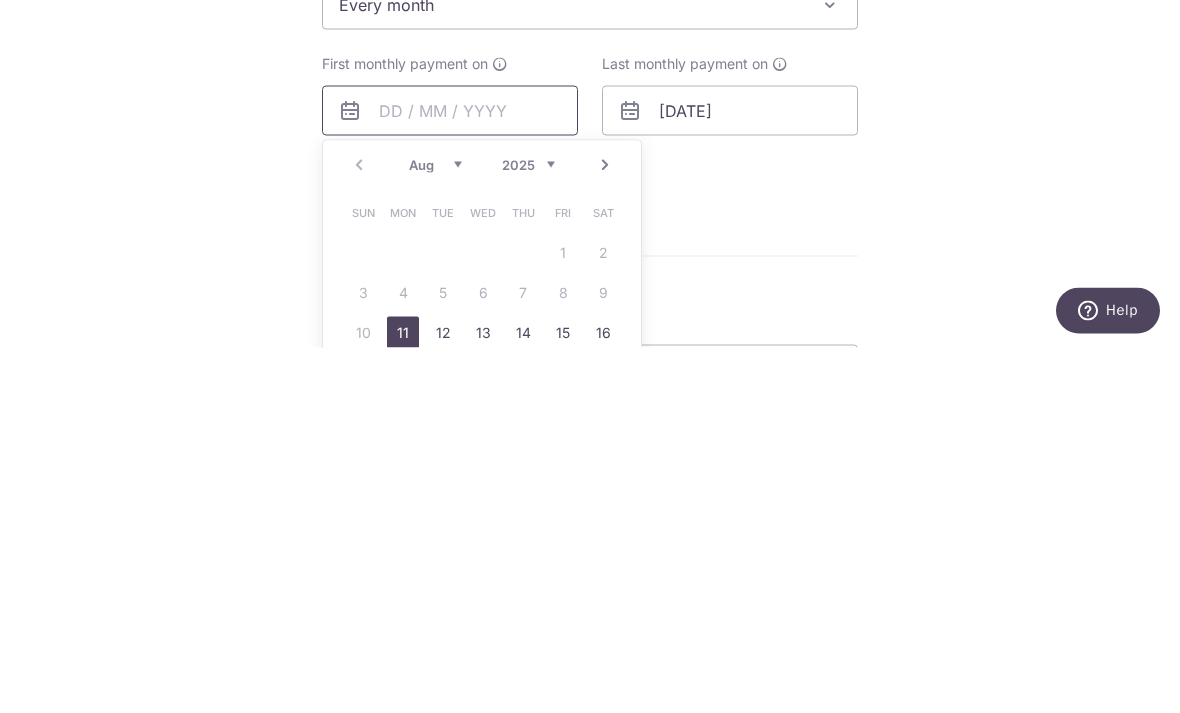 scroll, scrollTop: 791, scrollLeft: 0, axis: vertical 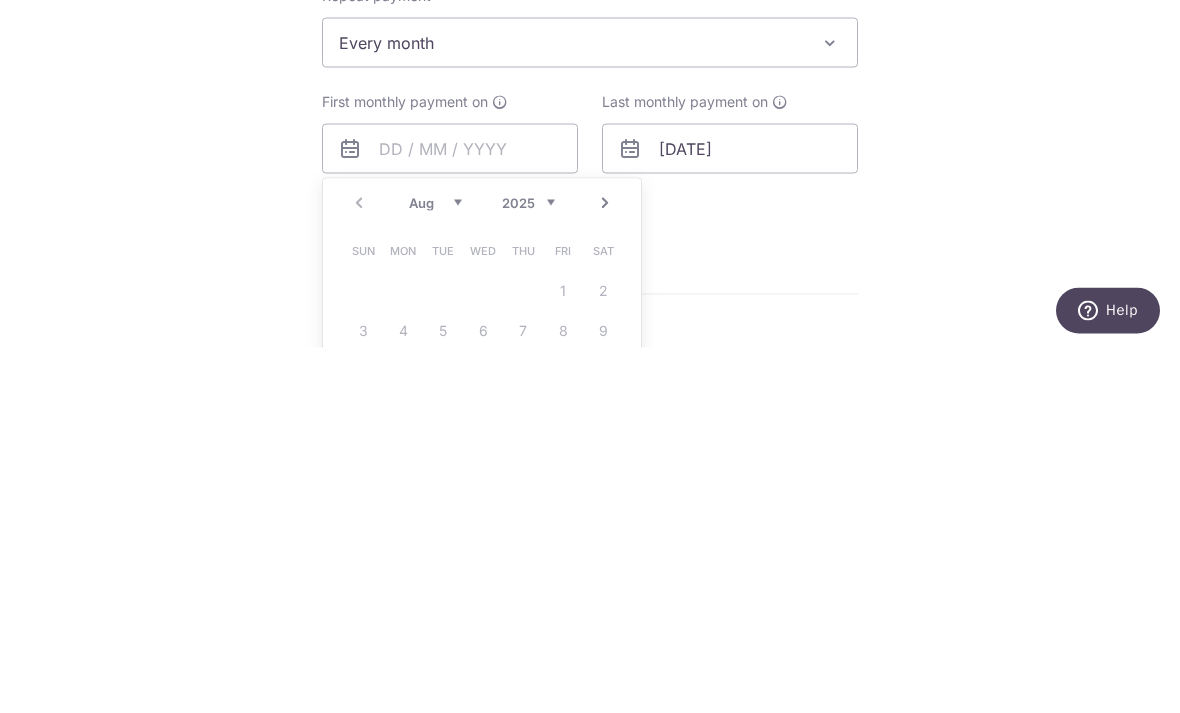 click on "Next" at bounding box center (605, 568) 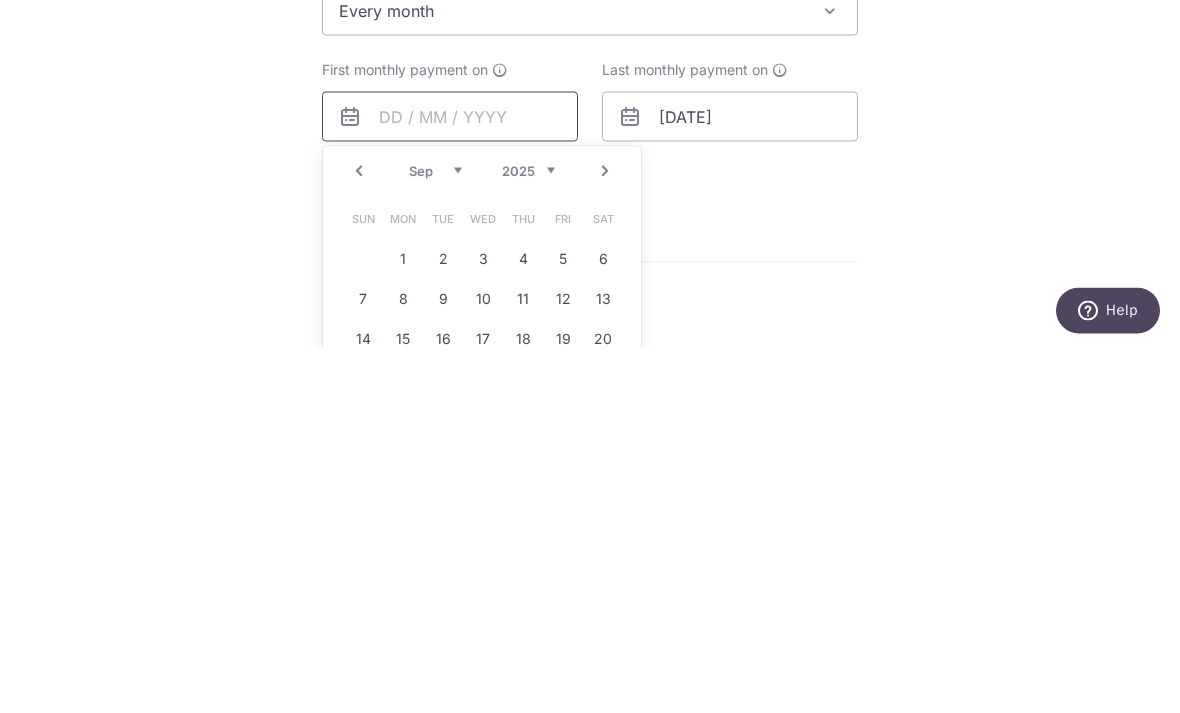 scroll, scrollTop: 822, scrollLeft: 0, axis: vertical 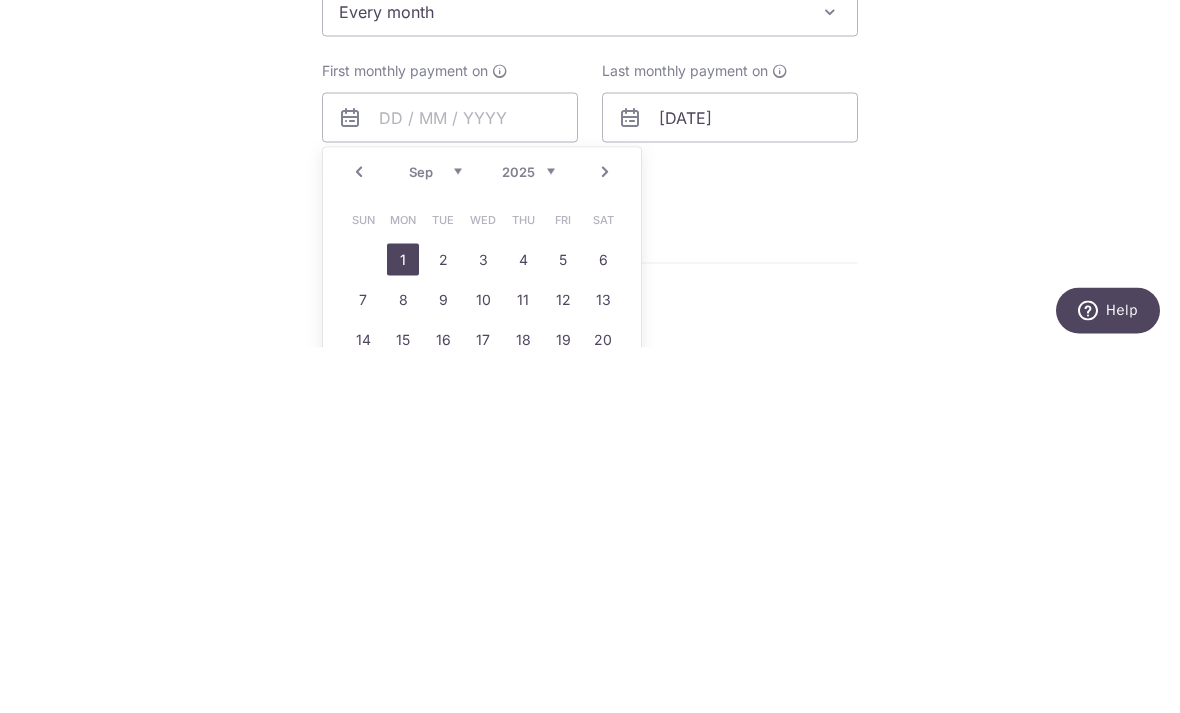 click on "1" at bounding box center (403, 625) 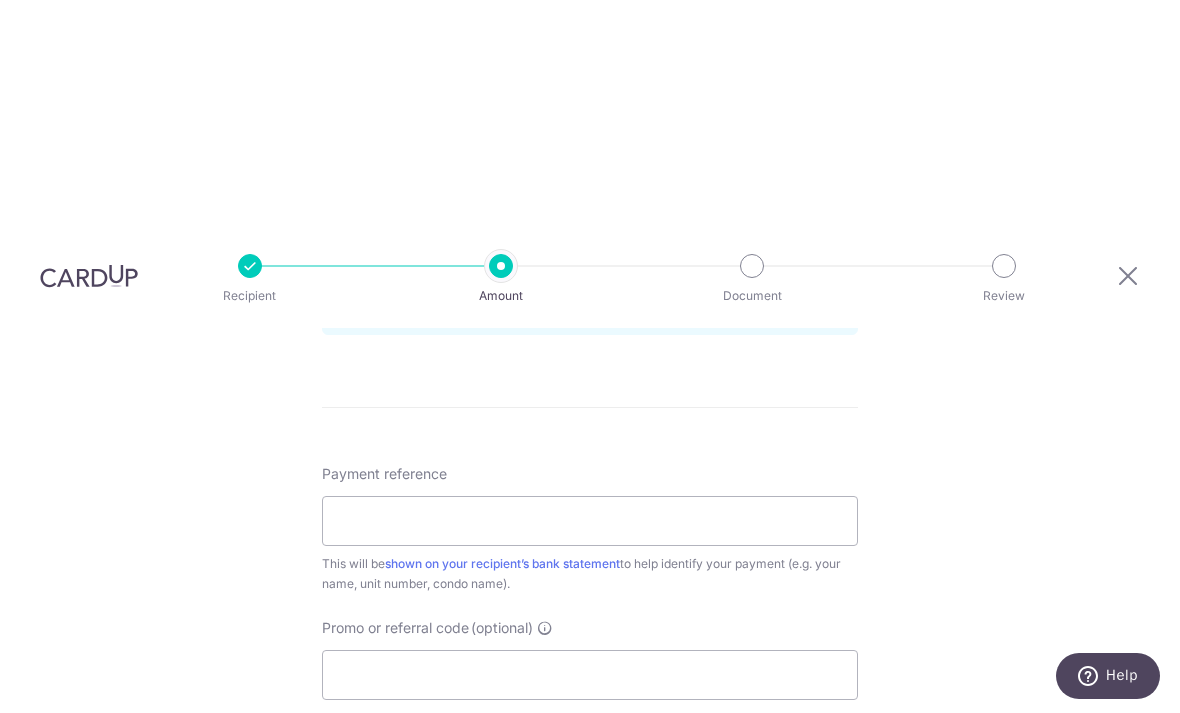 scroll, scrollTop: 1159, scrollLeft: 0, axis: vertical 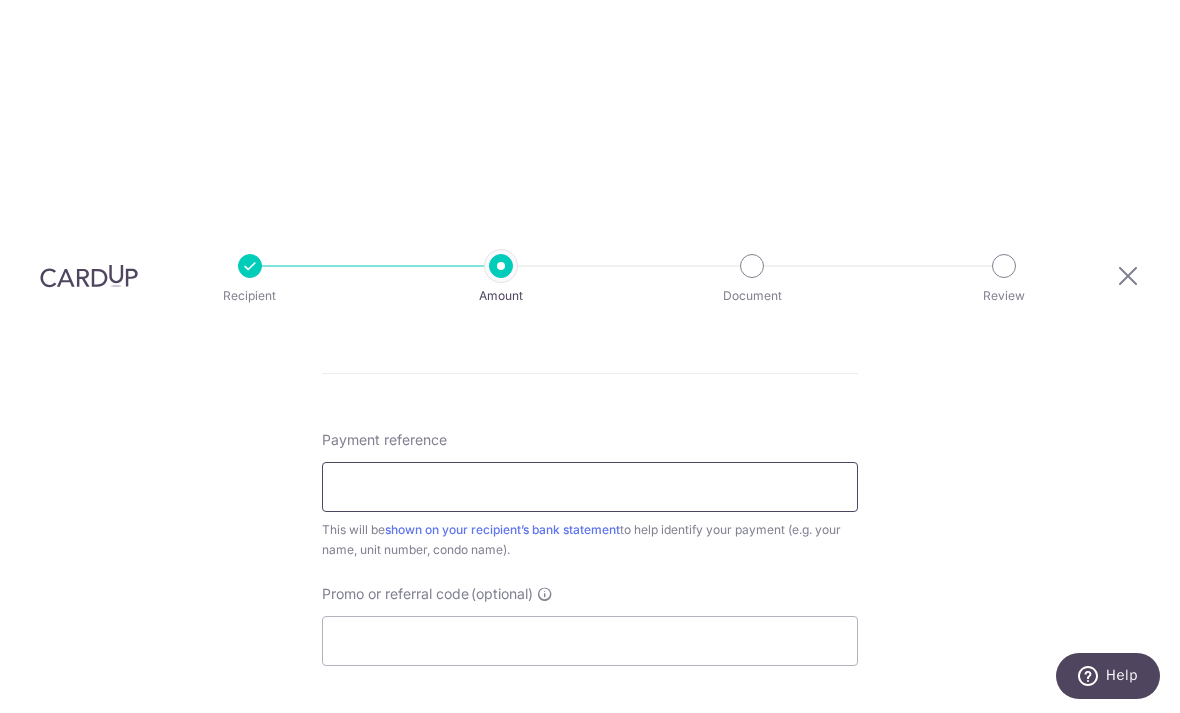 click on "Payment reference" at bounding box center [590, 487] 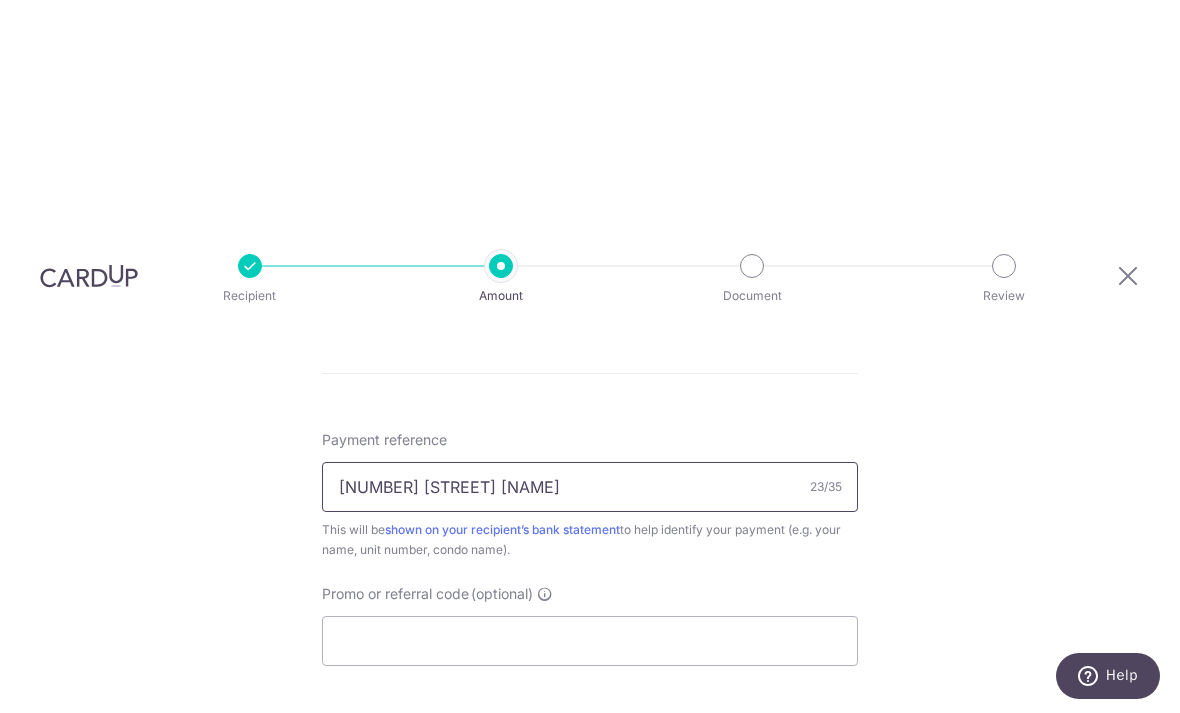 type on "[NUMBER] [STREET] Rental" 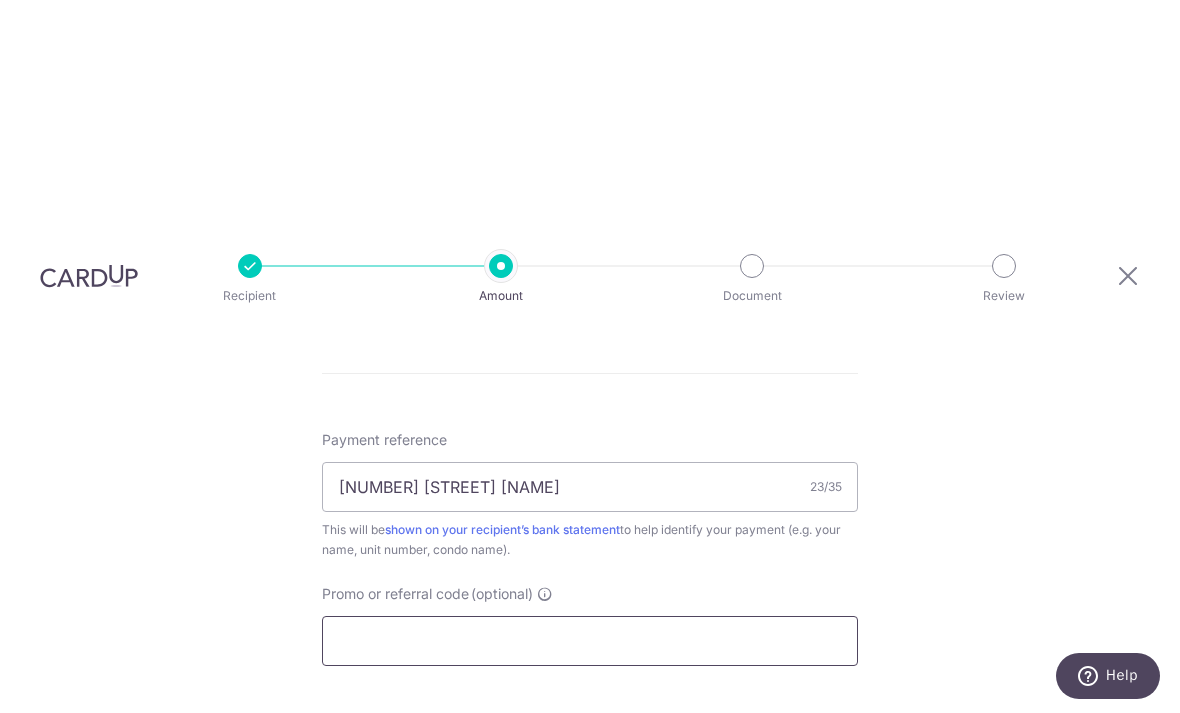 click on "Promo or referral code
(optional)" at bounding box center [590, 641] 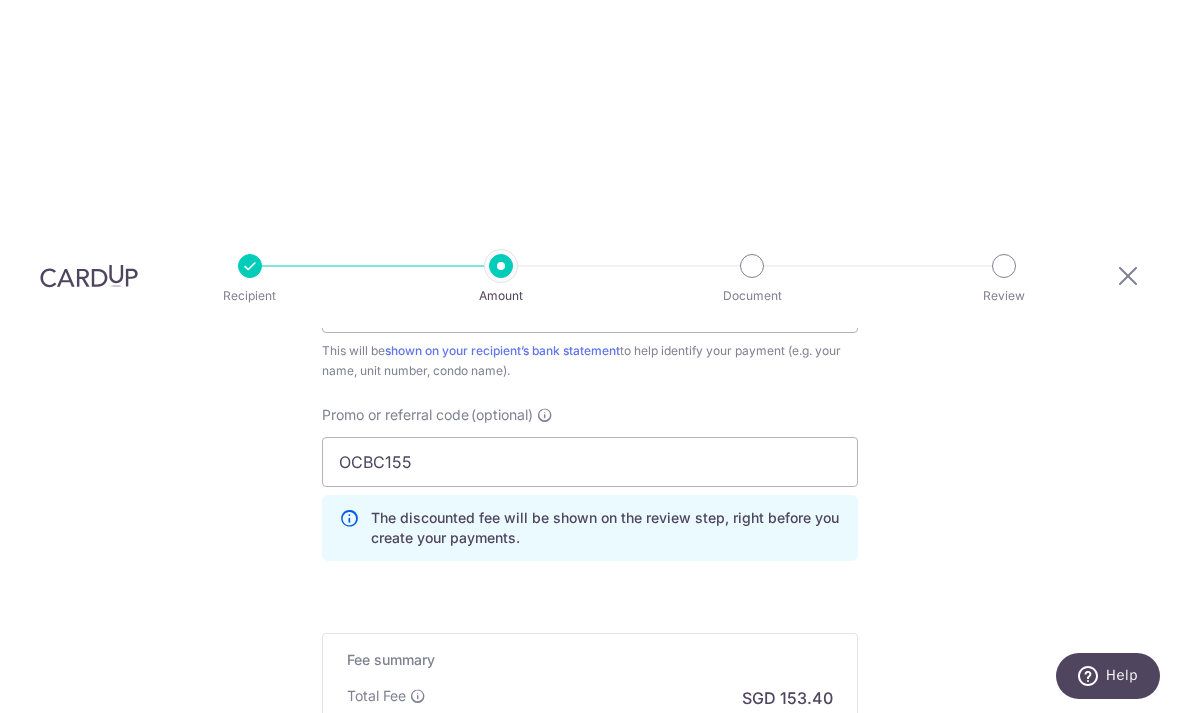 scroll, scrollTop: 1337, scrollLeft: 0, axis: vertical 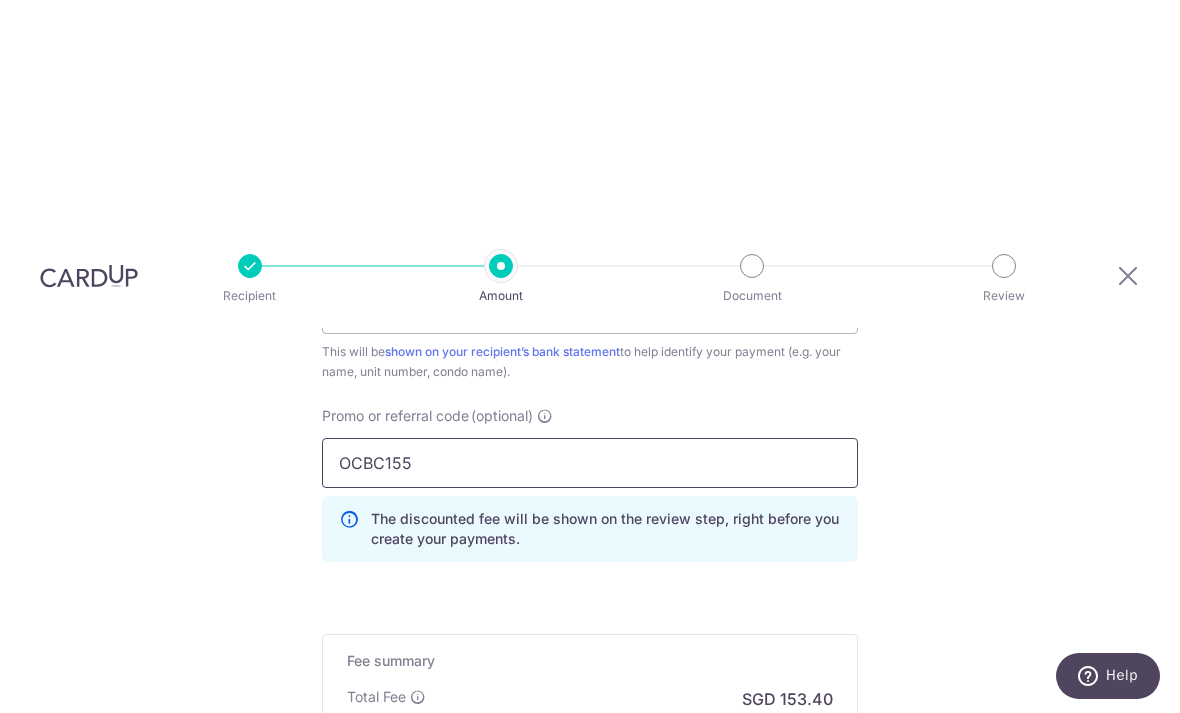 type on "OCBC155" 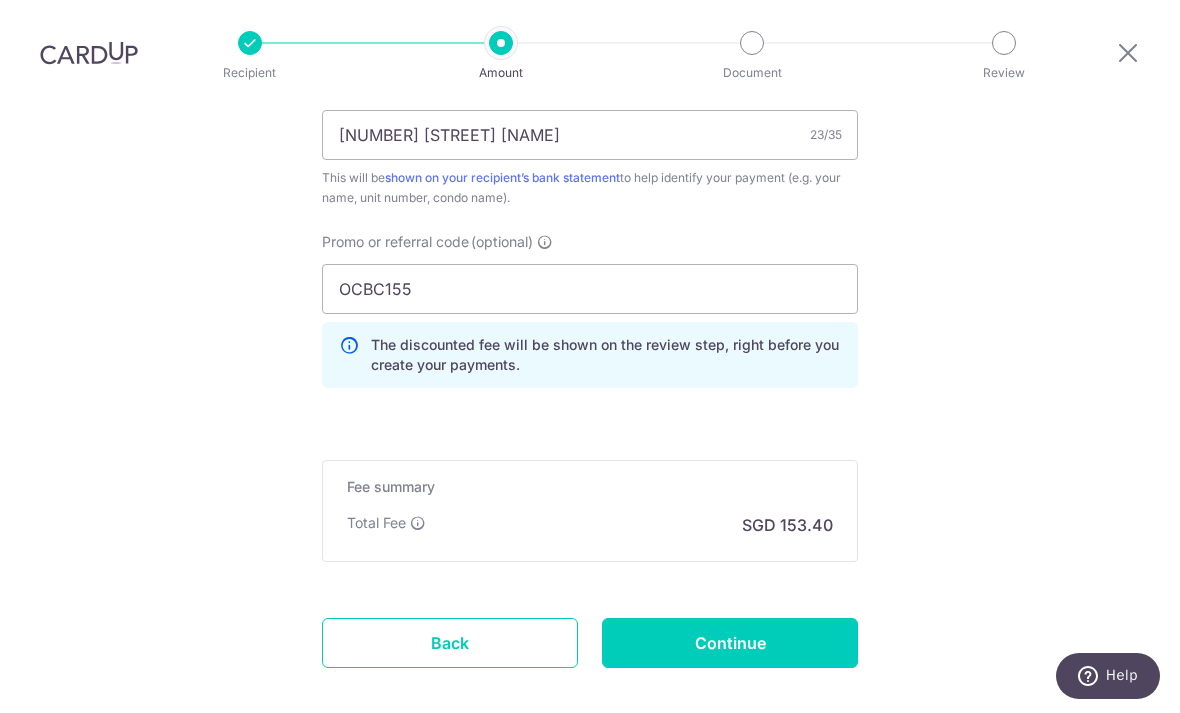 scroll, scrollTop: 1293, scrollLeft: 0, axis: vertical 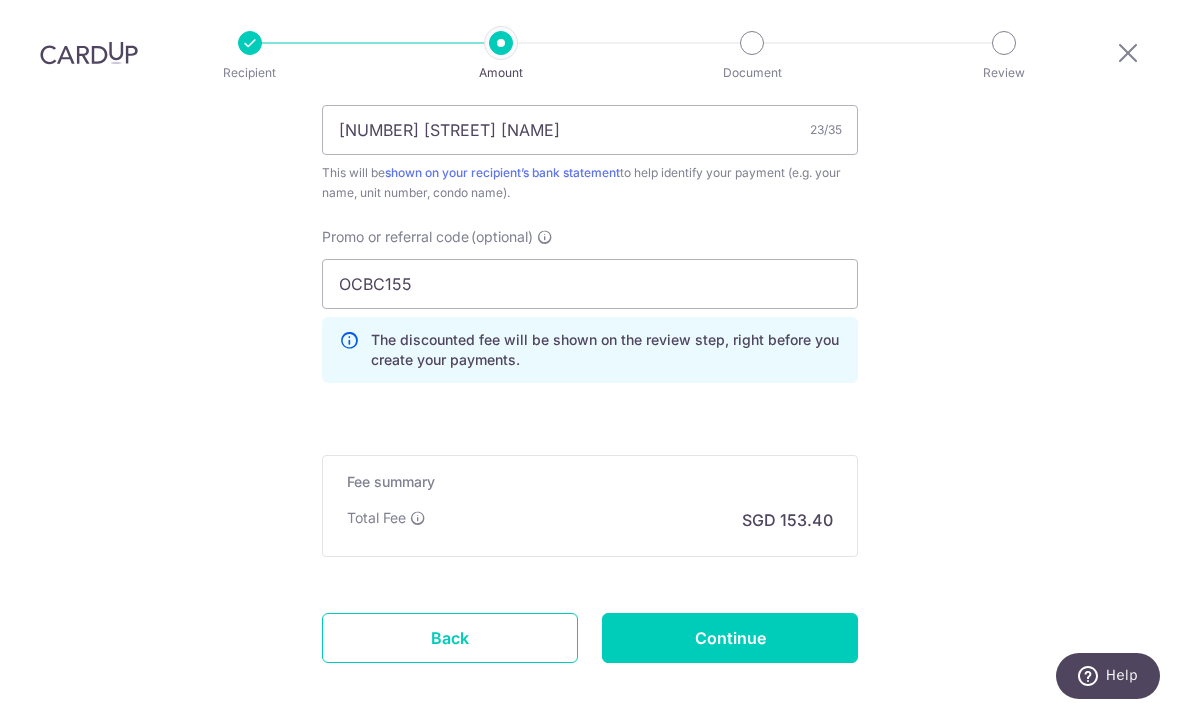 click on "Continue" at bounding box center (730, 638) 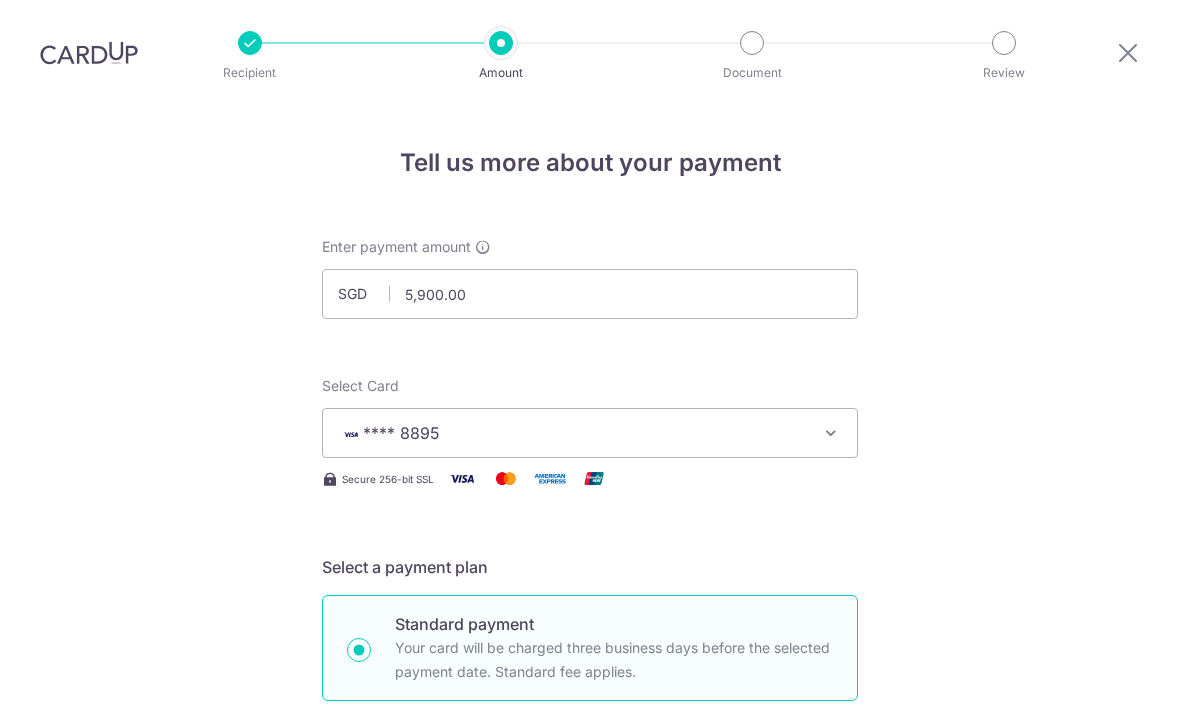 scroll, scrollTop: 64, scrollLeft: 0, axis: vertical 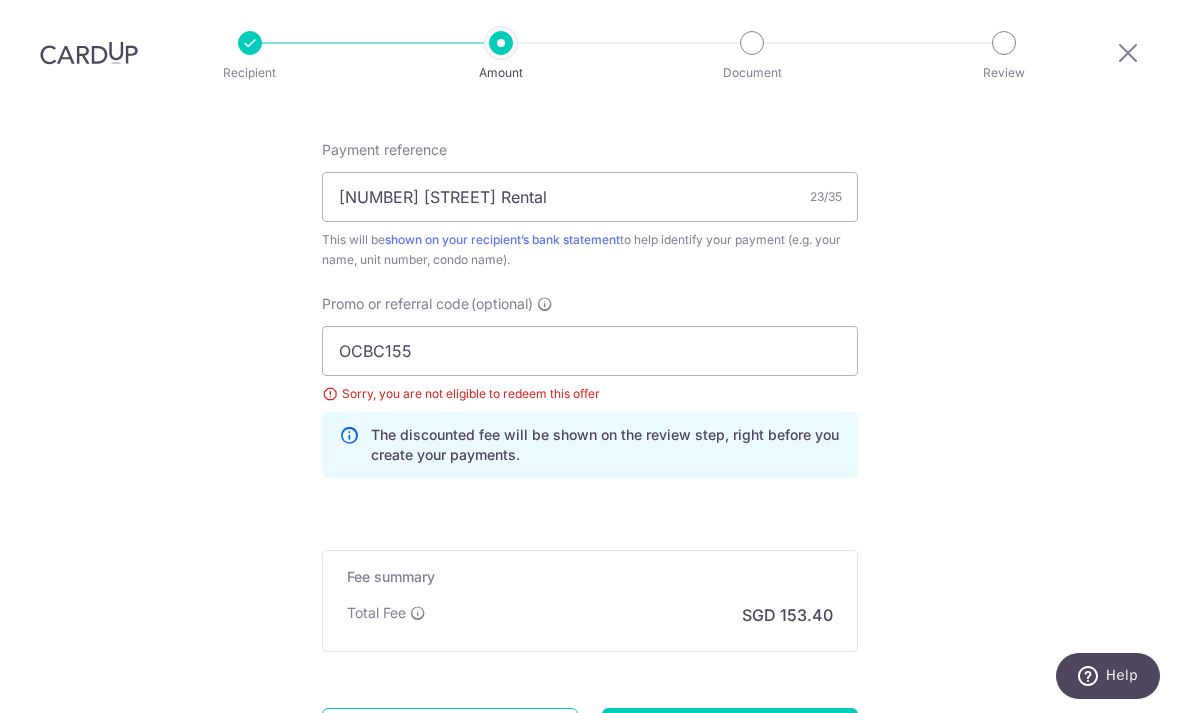 click on "Sorry, you are not eligible to redeem this offer" at bounding box center [590, 394] 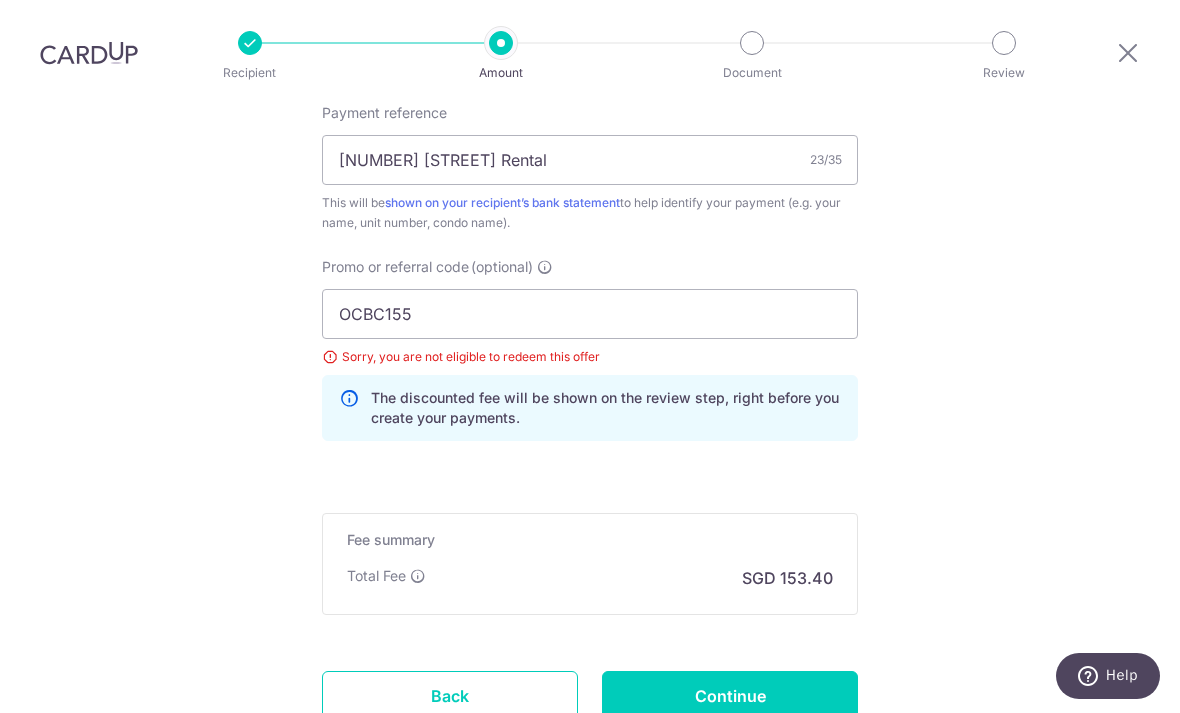 scroll, scrollTop: 1165, scrollLeft: 0, axis: vertical 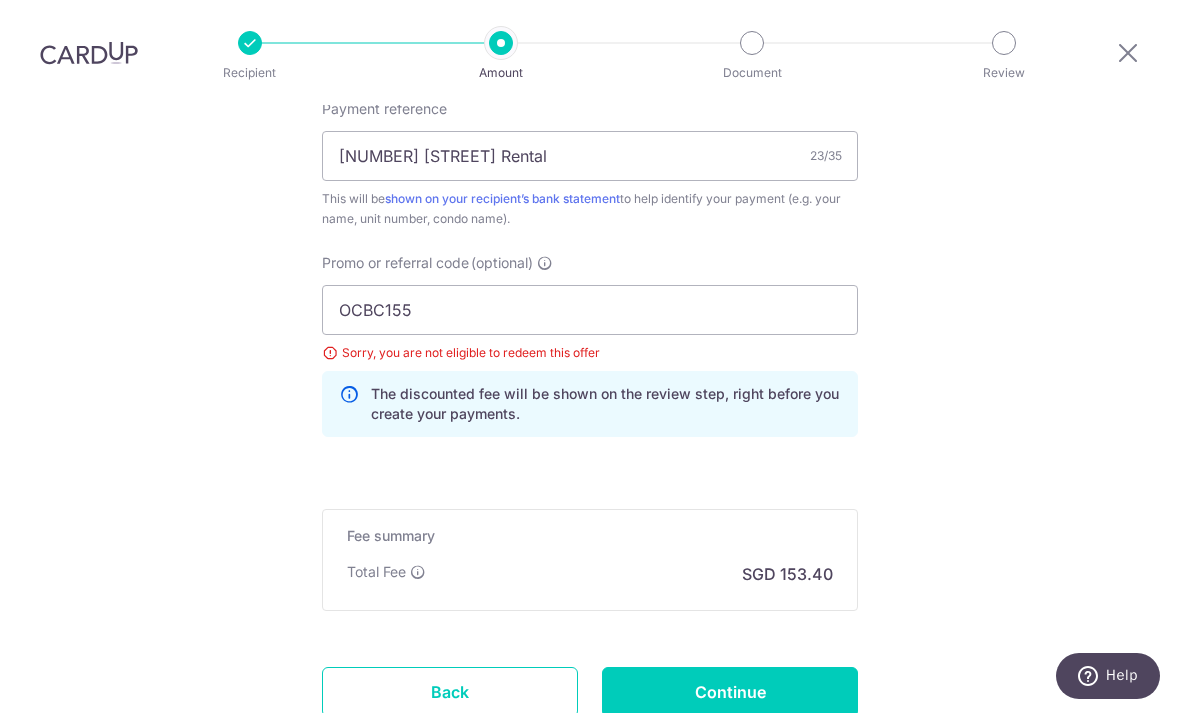 click on "OCBC155
Sorry, you are not eligible to redeem this offer
The discounted fee will be shown on the review step, right before you create your payments.
Add" at bounding box center (590, 361) 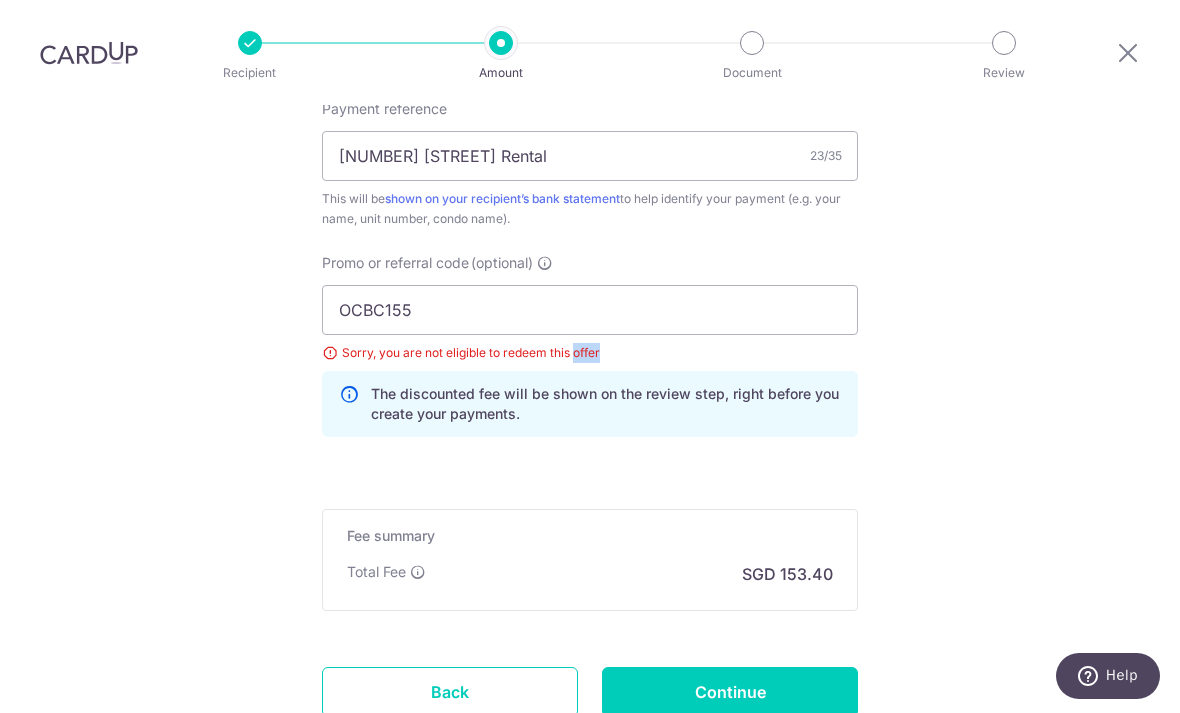 click at bounding box center (349, 404) 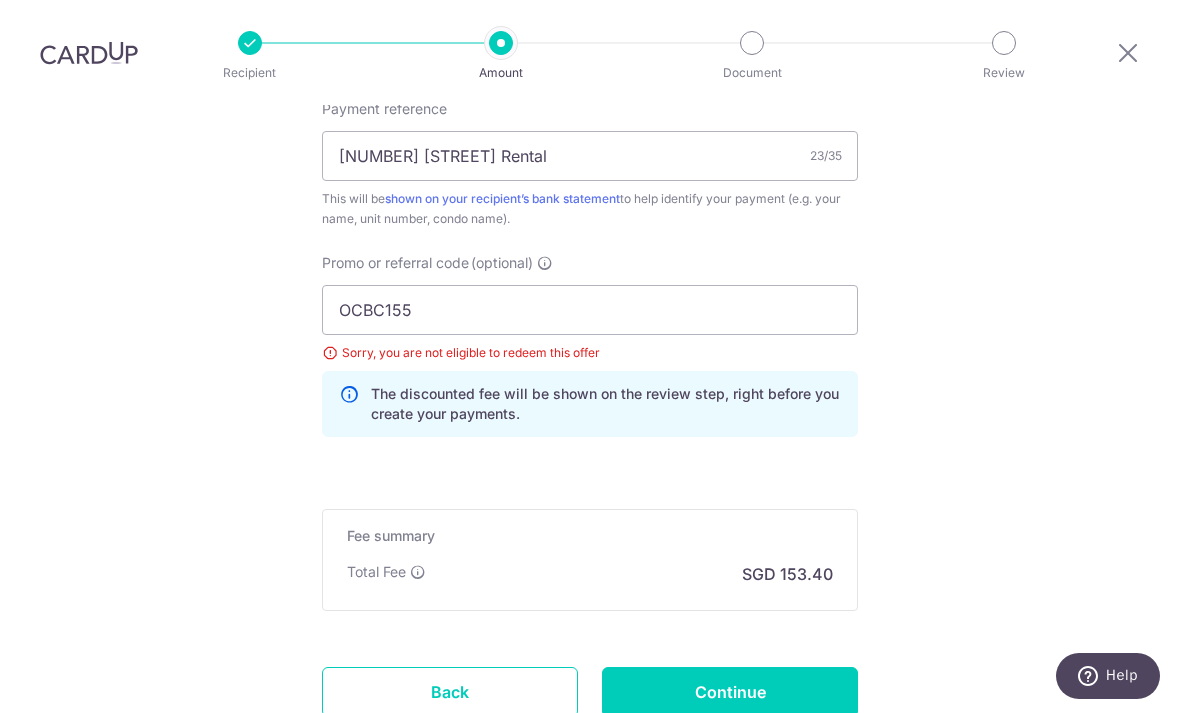 scroll, scrollTop: 1163, scrollLeft: 0, axis: vertical 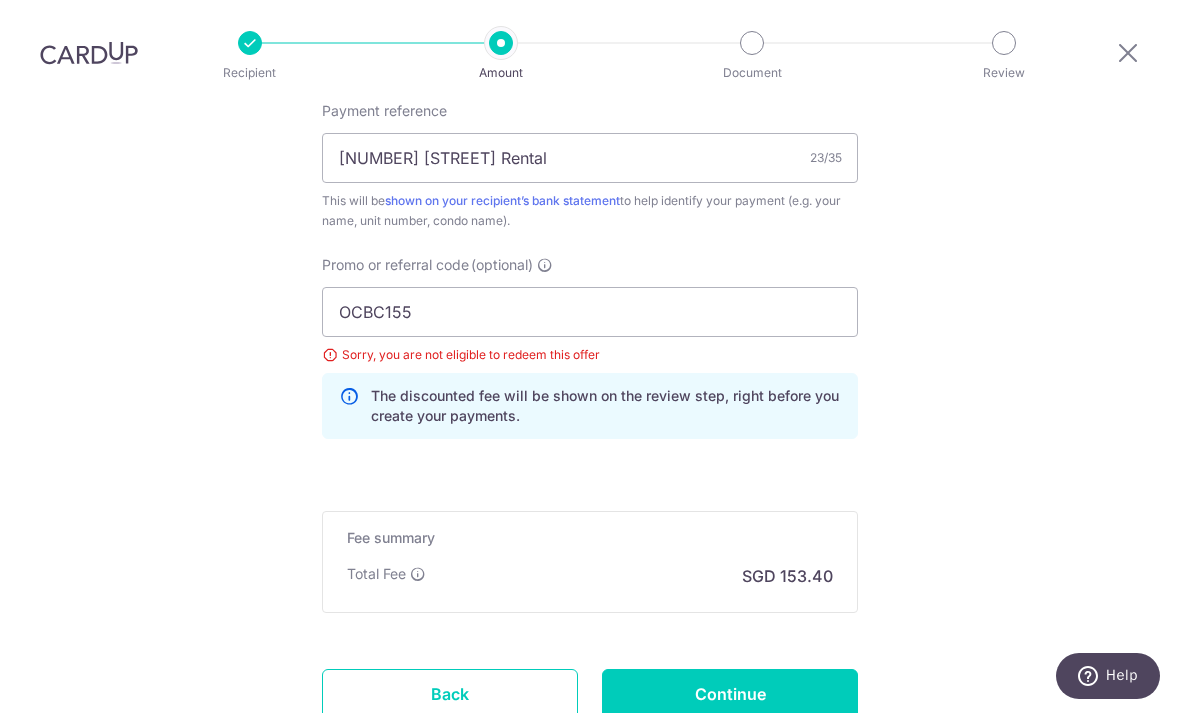 click on "Sorry, you are not eligible to redeem this offer" at bounding box center (590, 355) 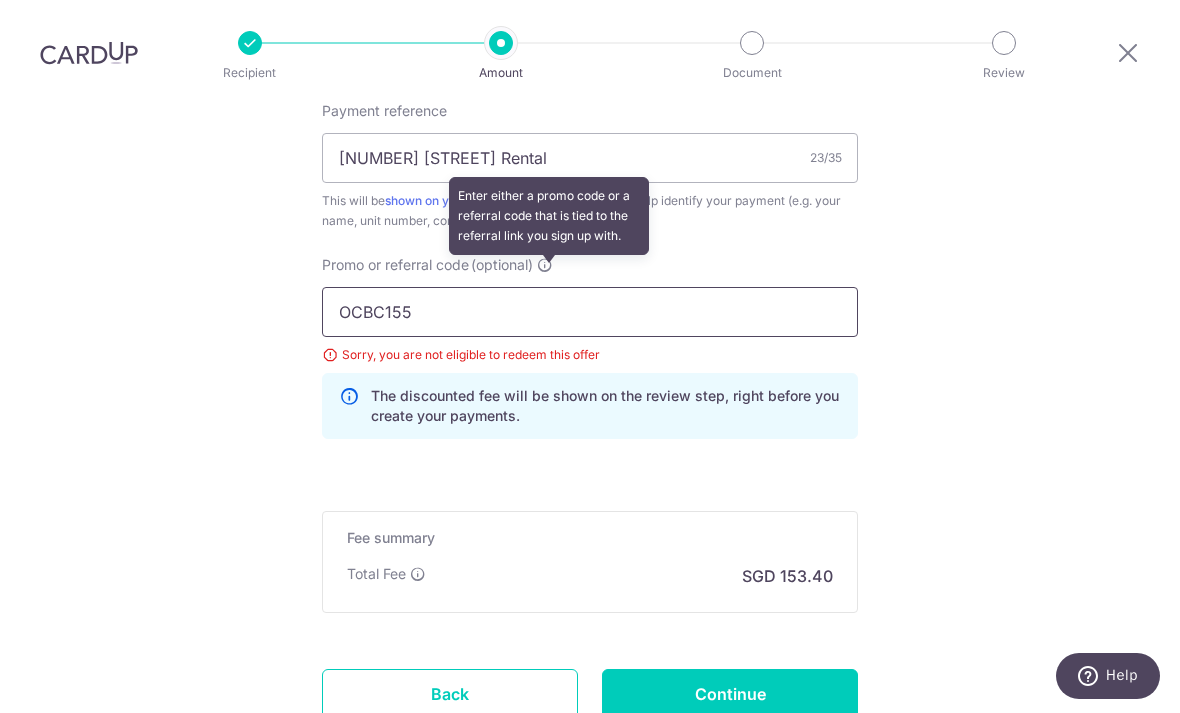 click on "OCBC155" at bounding box center (590, 312) 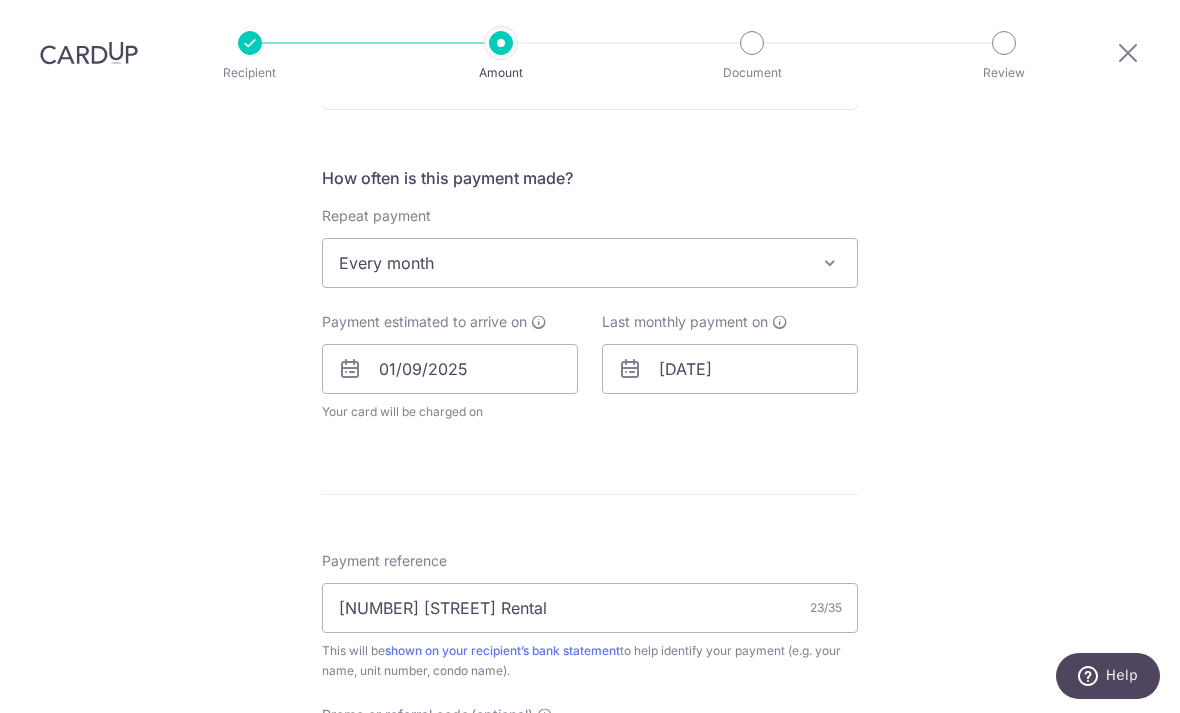 scroll, scrollTop: 697, scrollLeft: 0, axis: vertical 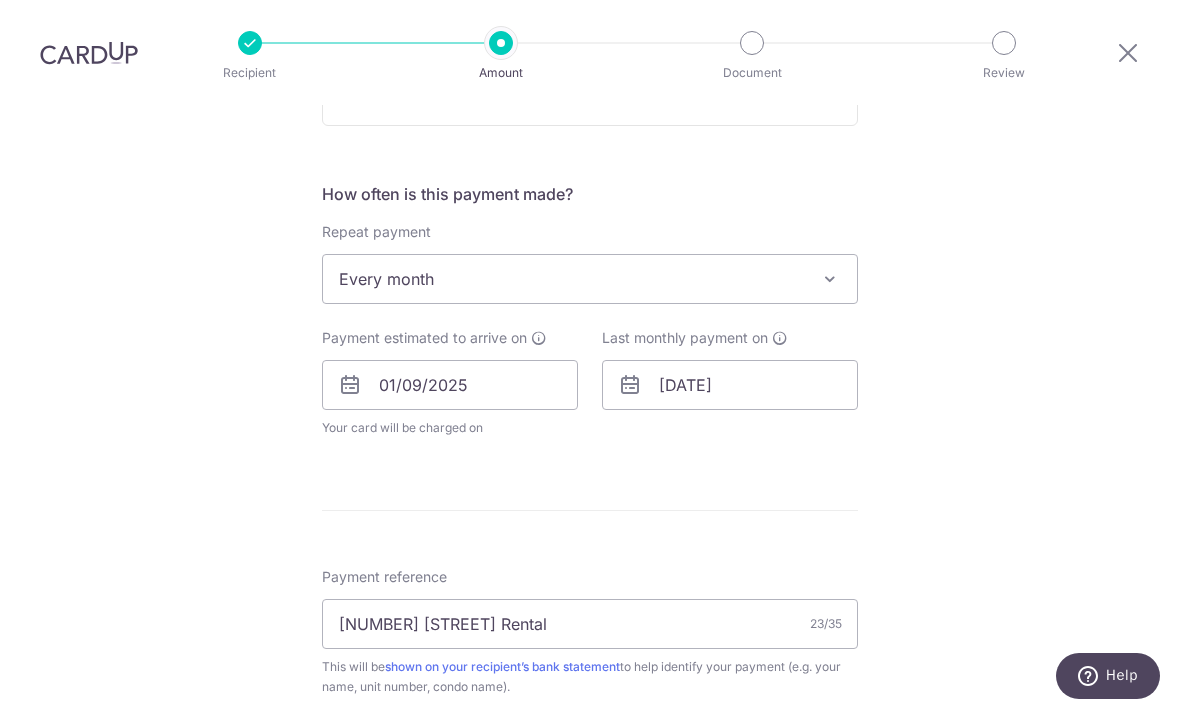 type on "OCBC18" 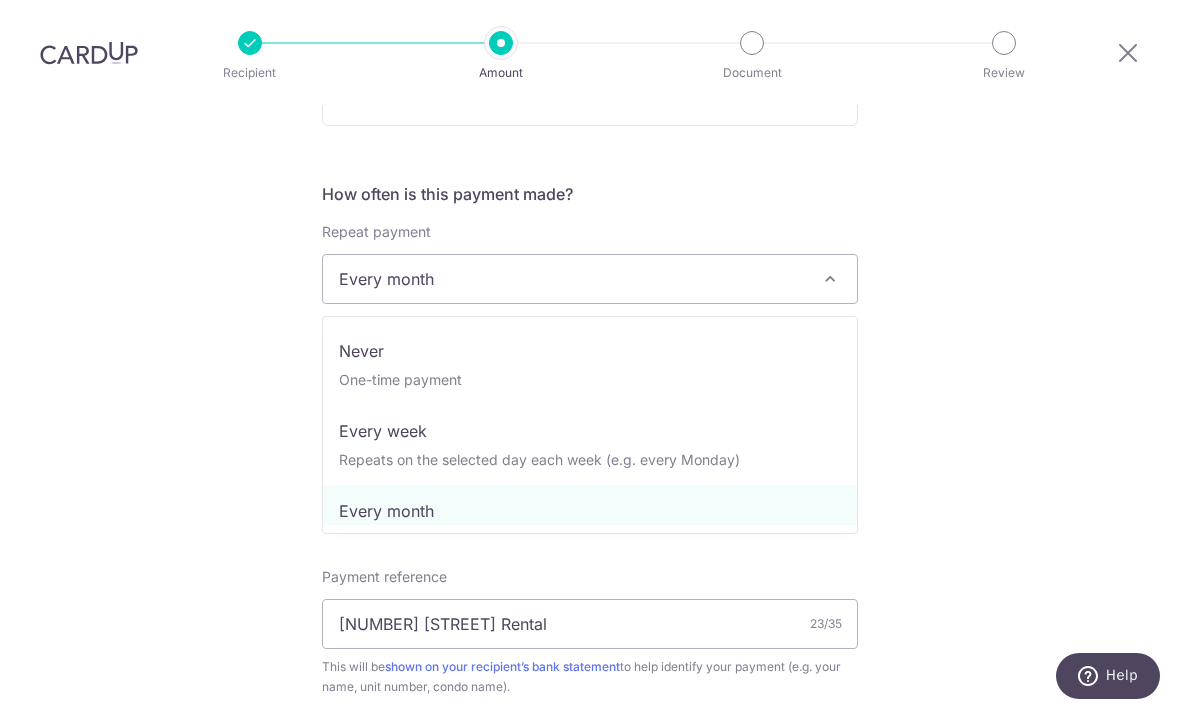 scroll, scrollTop: 0, scrollLeft: 0, axis: both 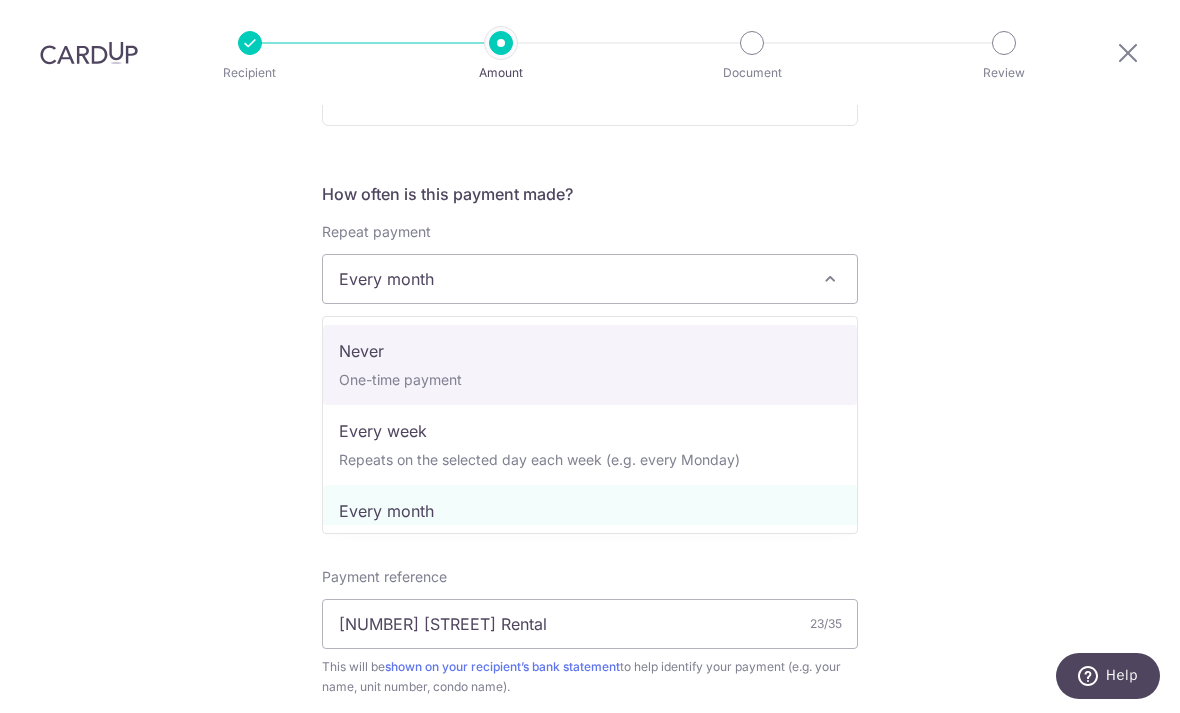 select on "1" 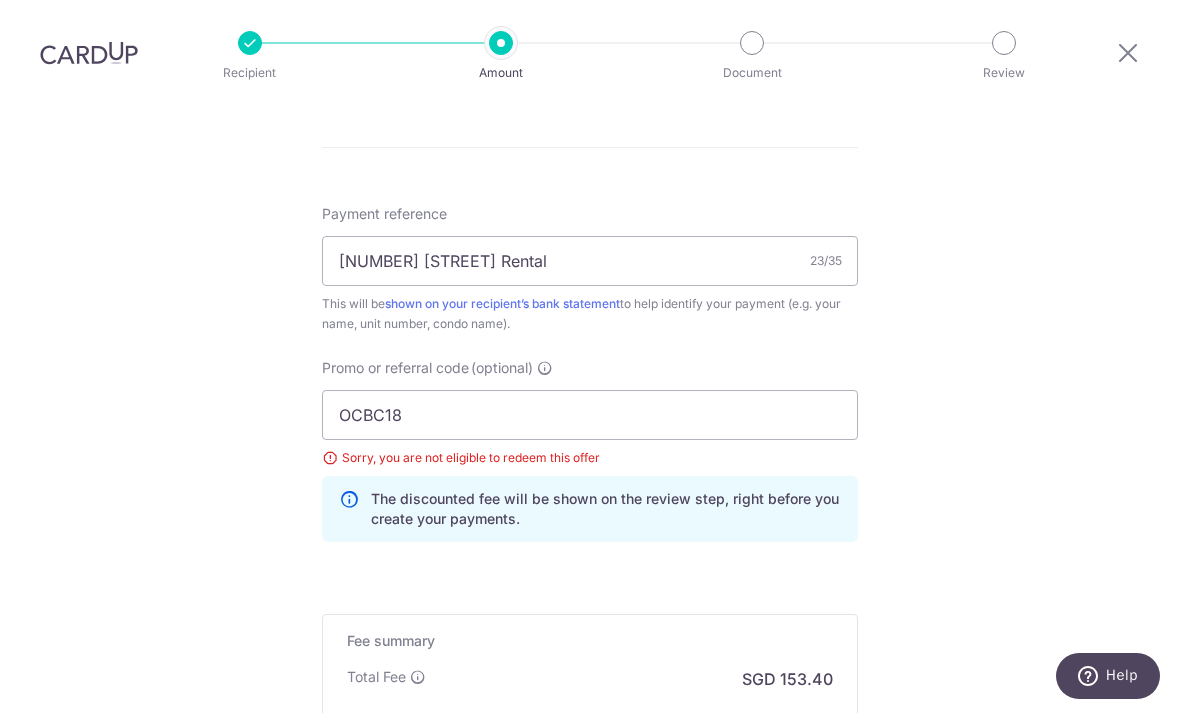 scroll, scrollTop: 1147, scrollLeft: 0, axis: vertical 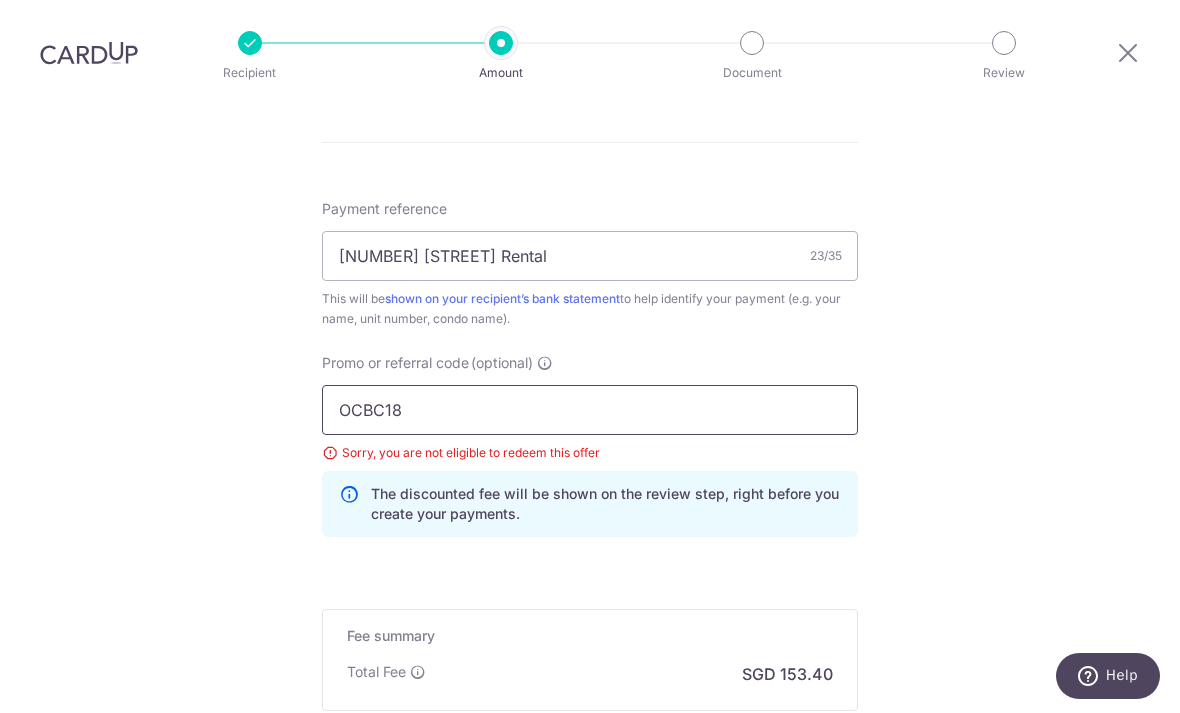 click on "OCBC18" at bounding box center [590, 410] 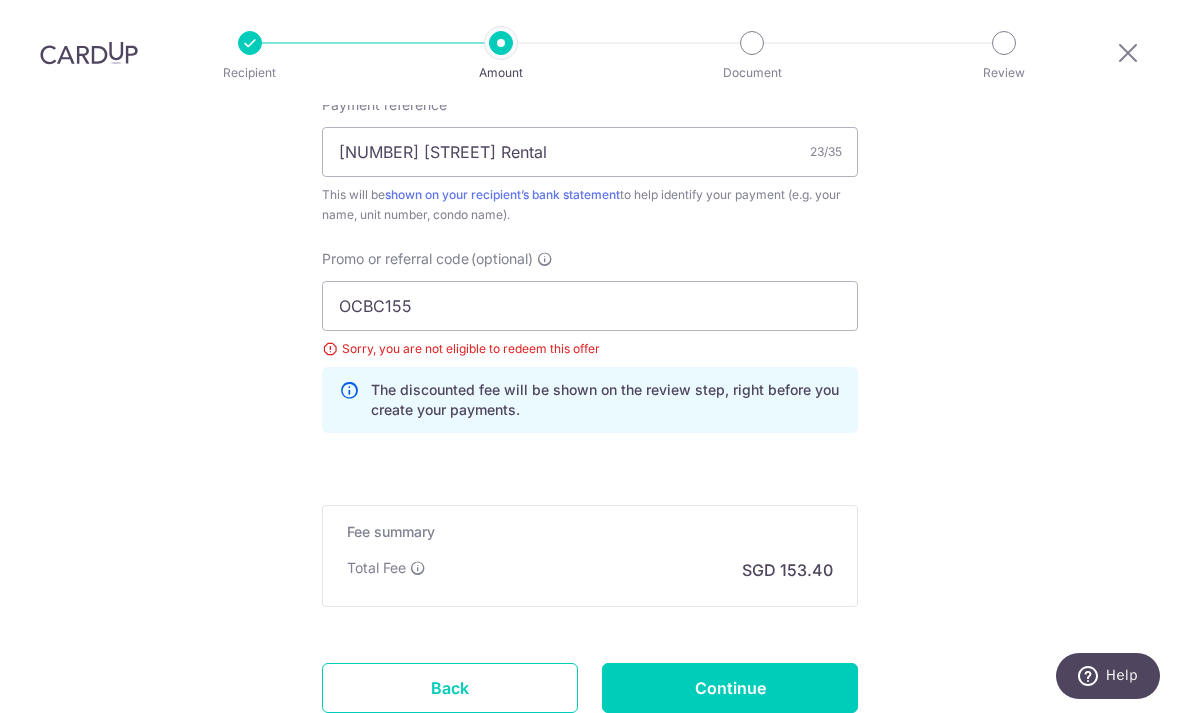scroll, scrollTop: 1250, scrollLeft: 0, axis: vertical 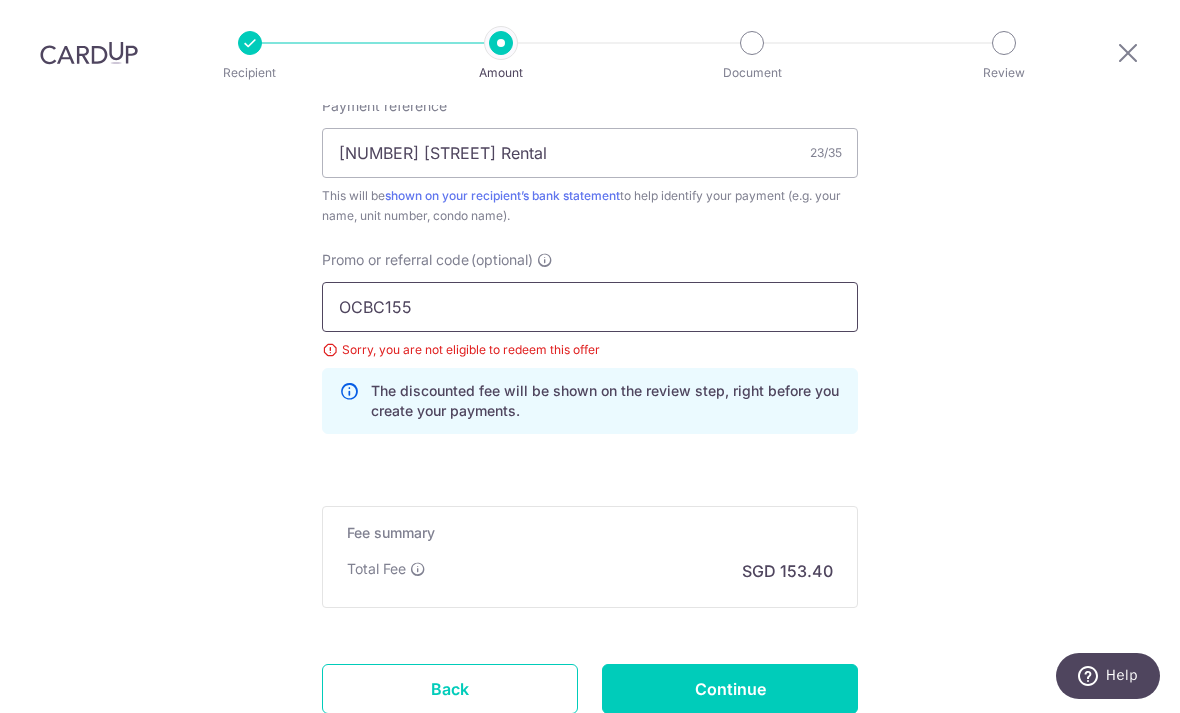 click on "OCBC155" at bounding box center (590, 307) 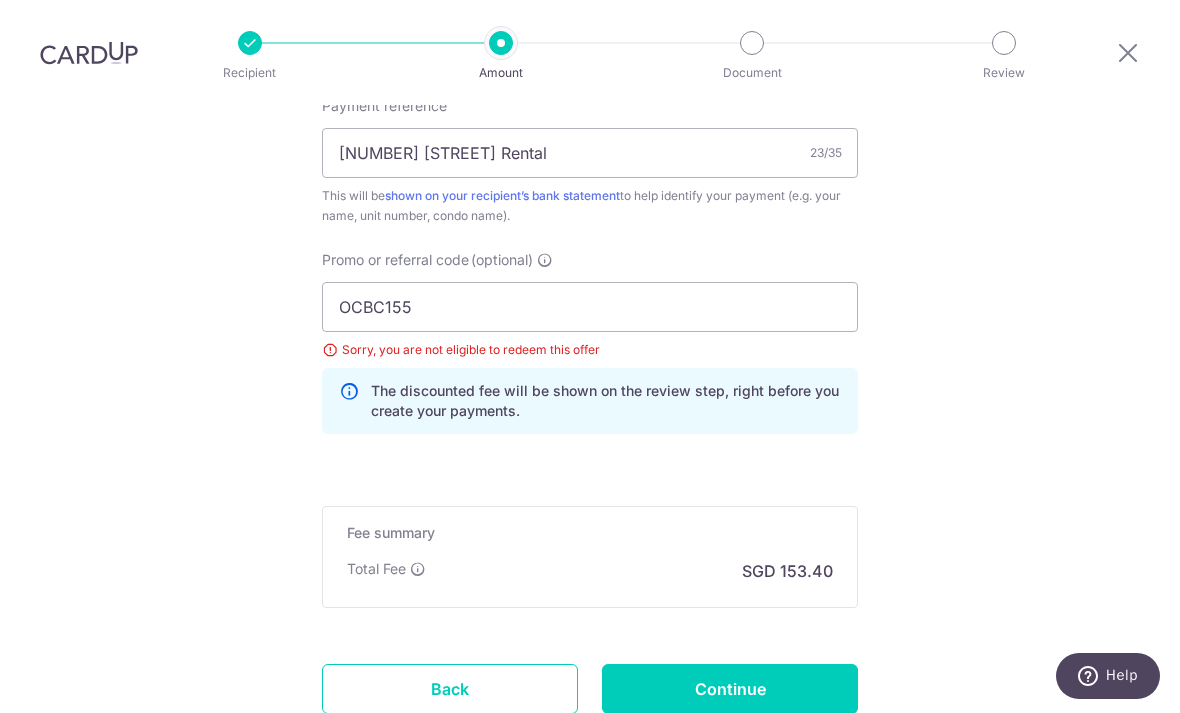 click on "Continue" at bounding box center (730, 689) 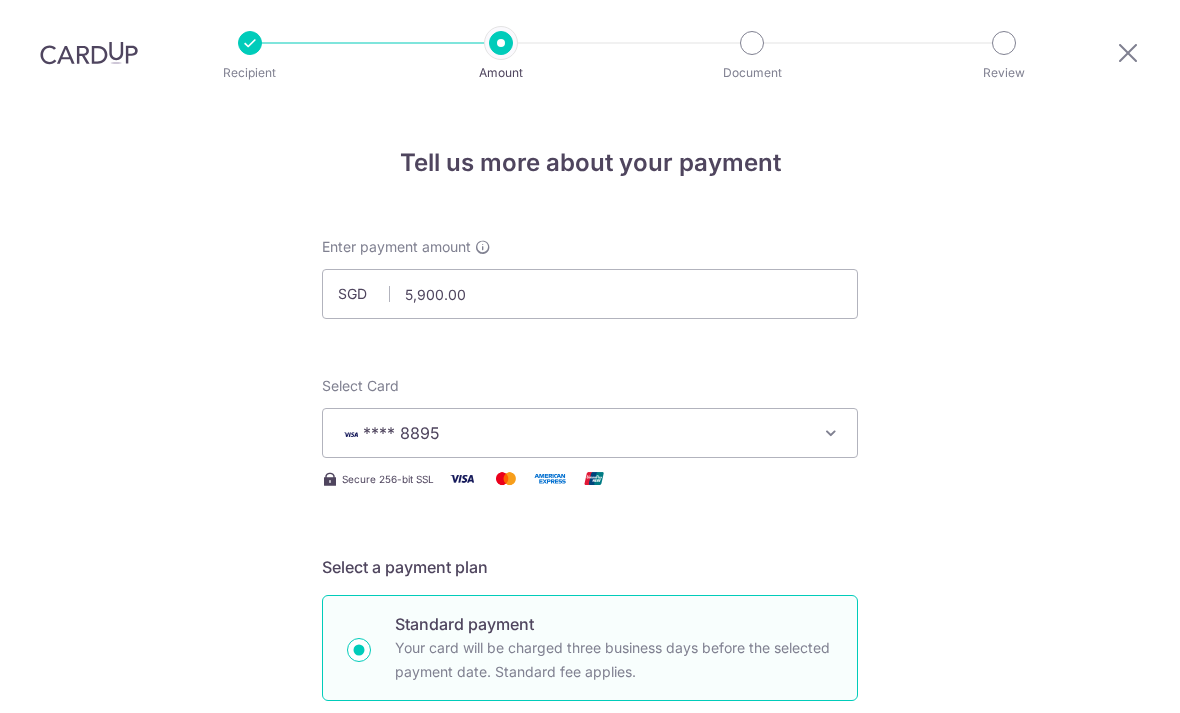 scroll, scrollTop: 64, scrollLeft: 0, axis: vertical 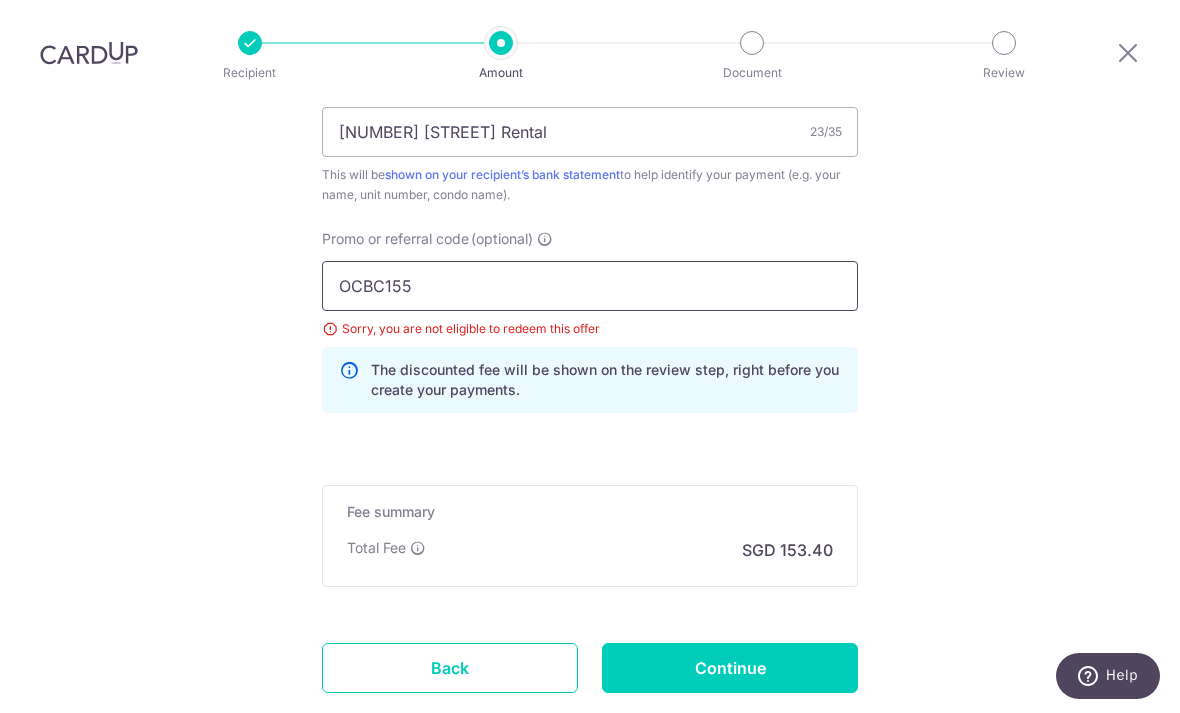 click on "OCBC155" at bounding box center (590, 286) 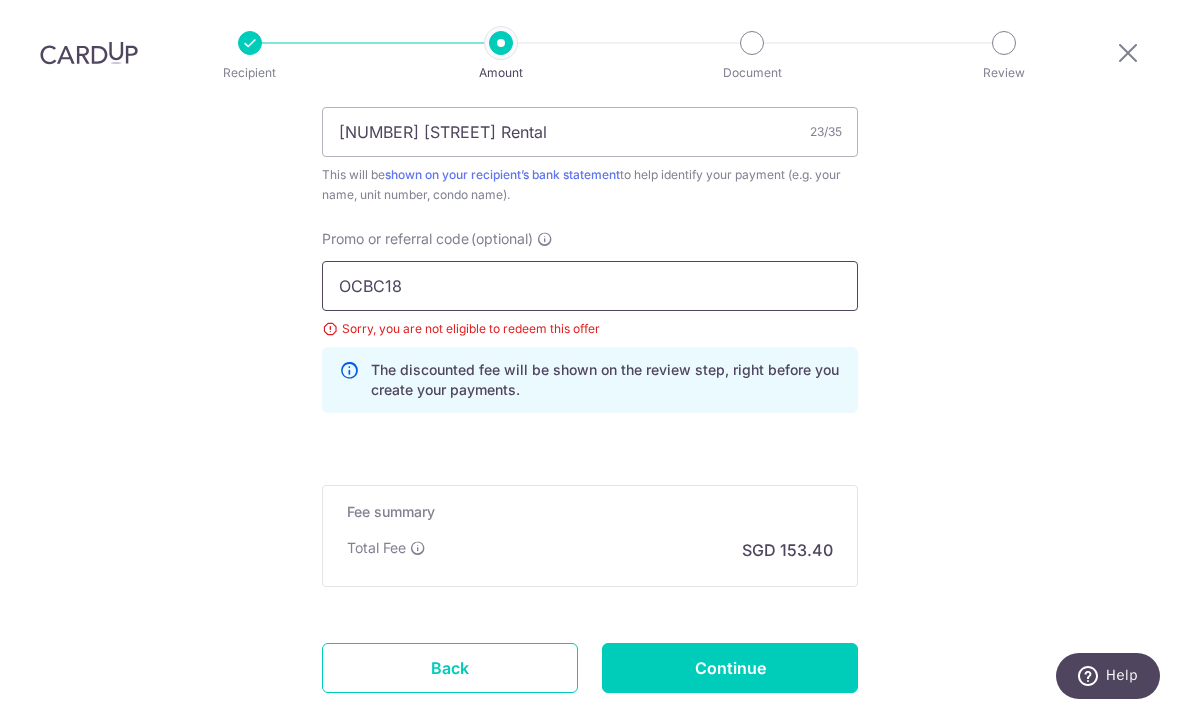 type on "OCBC18" 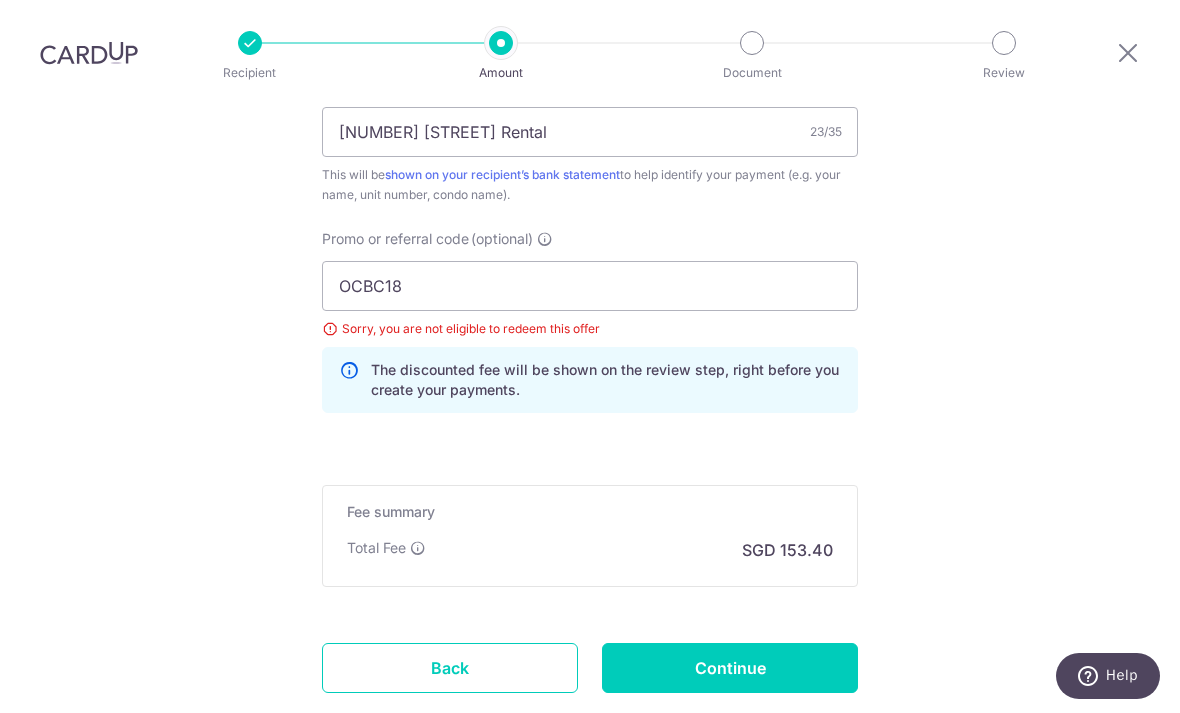 click on "Continue" at bounding box center [730, 668] 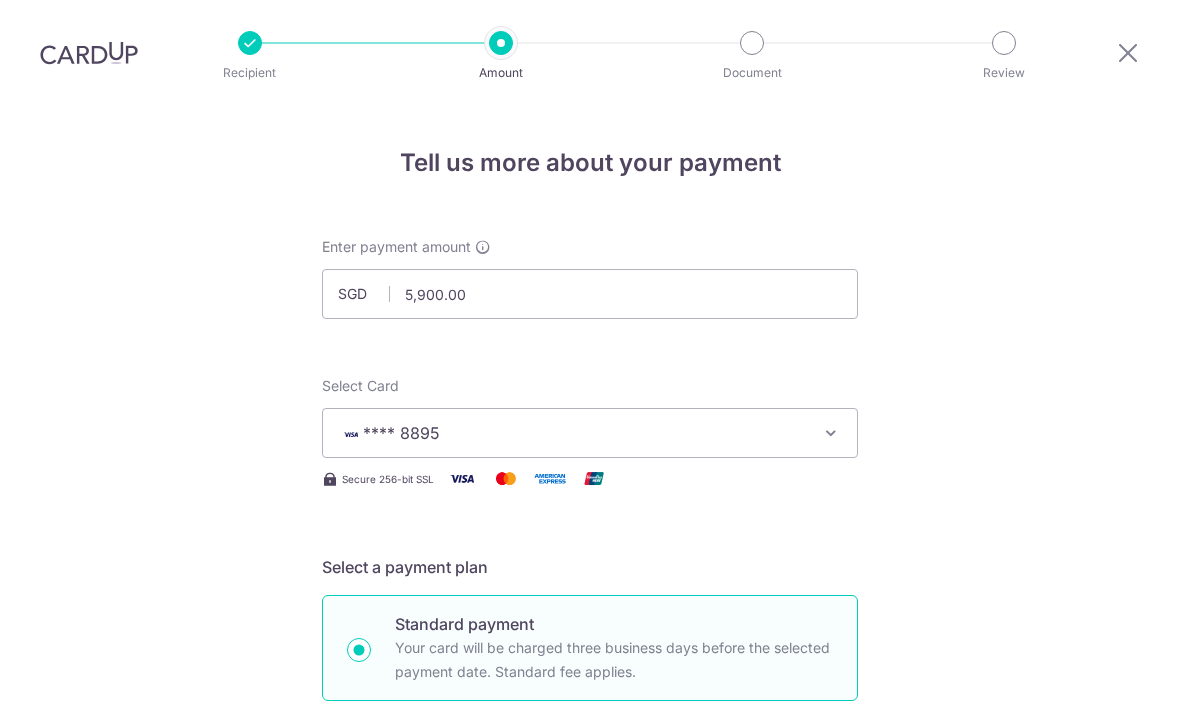 scroll, scrollTop: 64, scrollLeft: 0, axis: vertical 